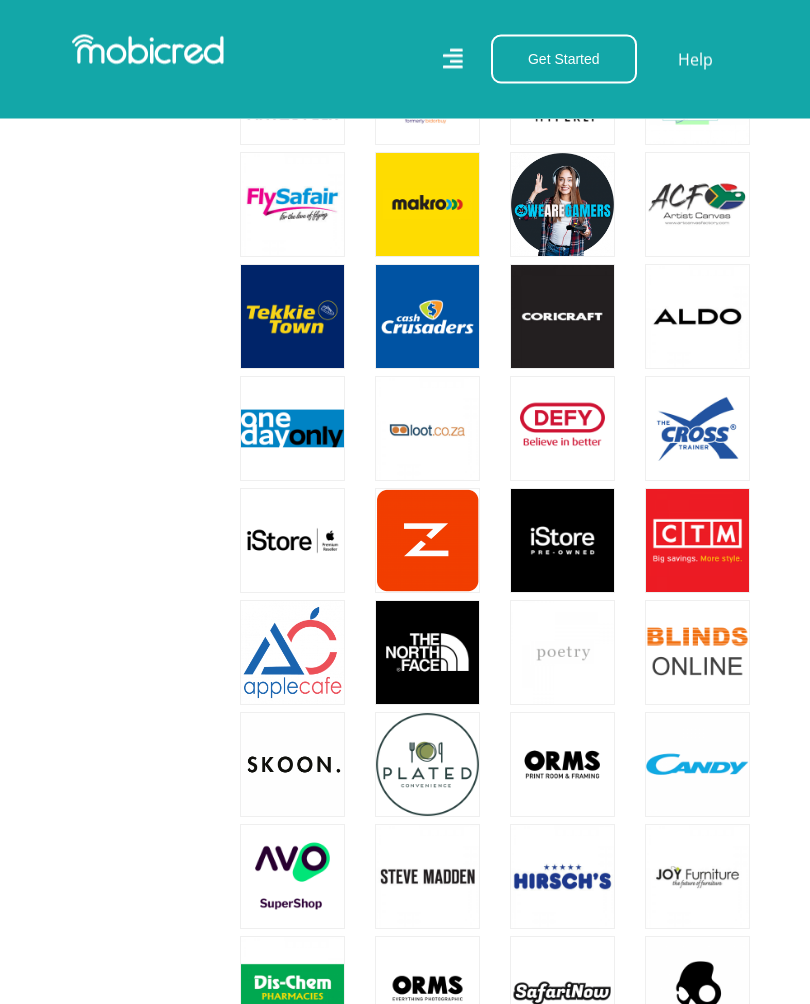scroll, scrollTop: 2617, scrollLeft: 0, axis: vertical 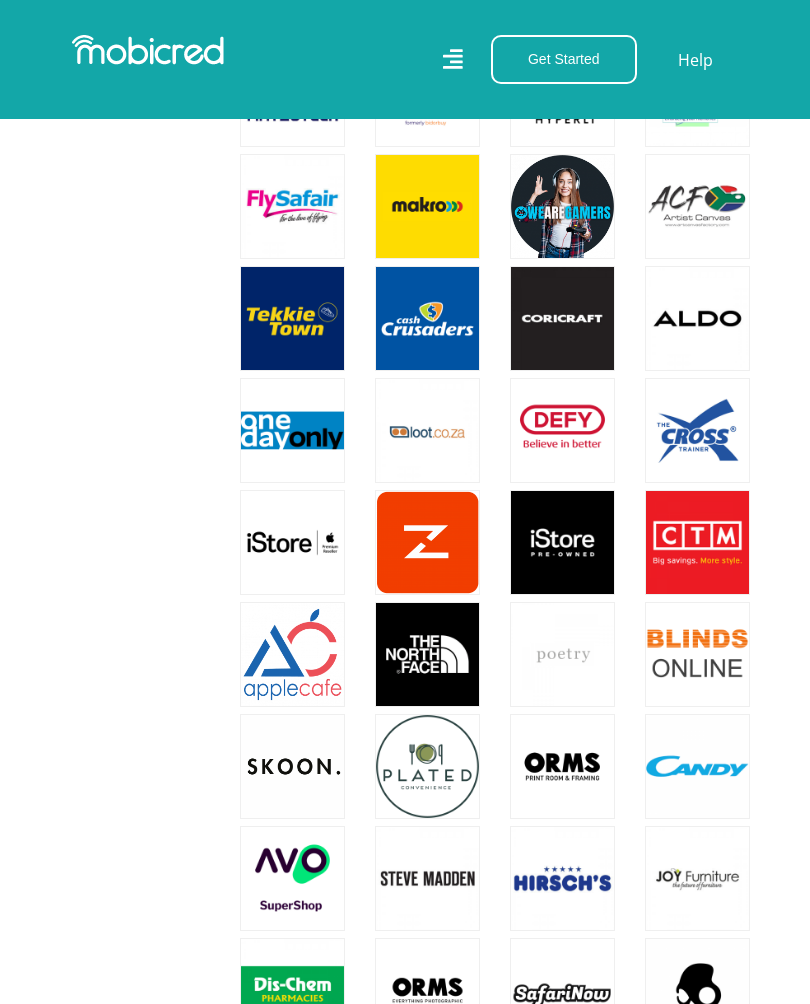 click at bounding box center [292, 542] 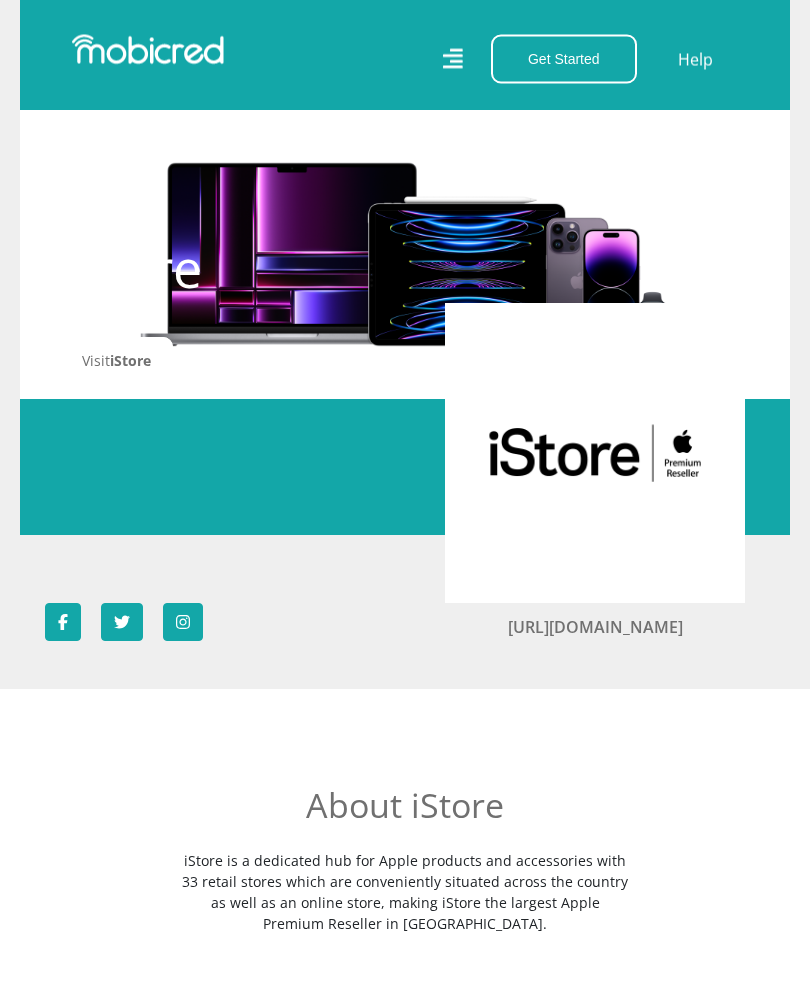 scroll, scrollTop: 0, scrollLeft: 0, axis: both 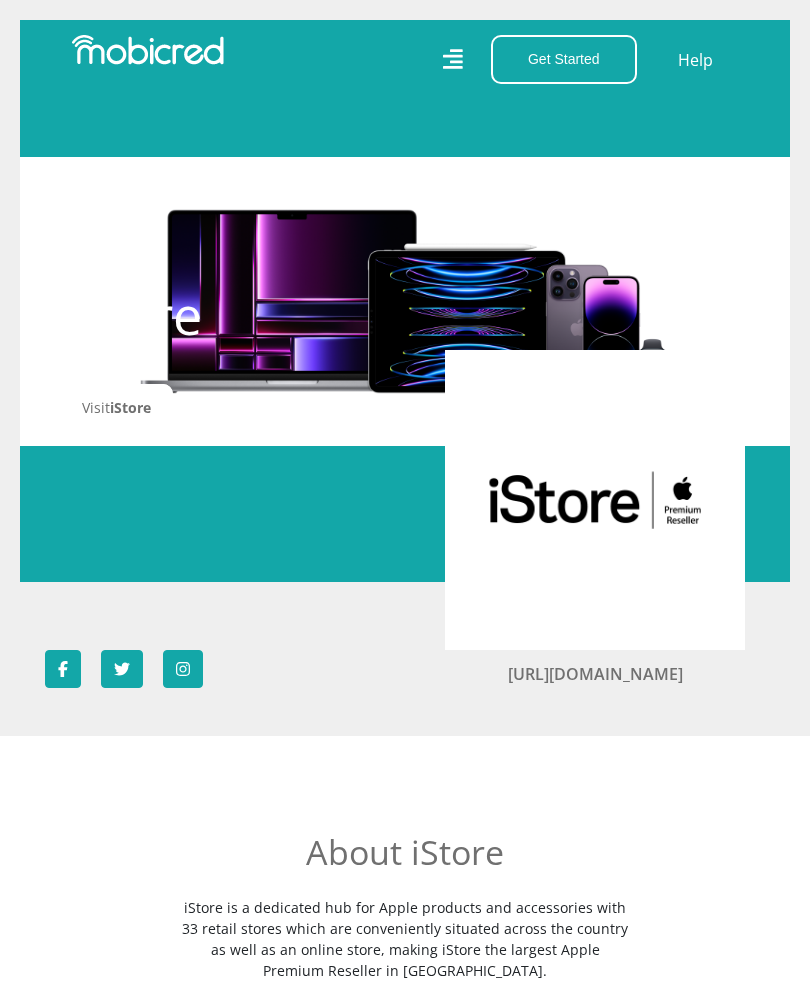 click on "iStore" at bounding box center (130, 407) 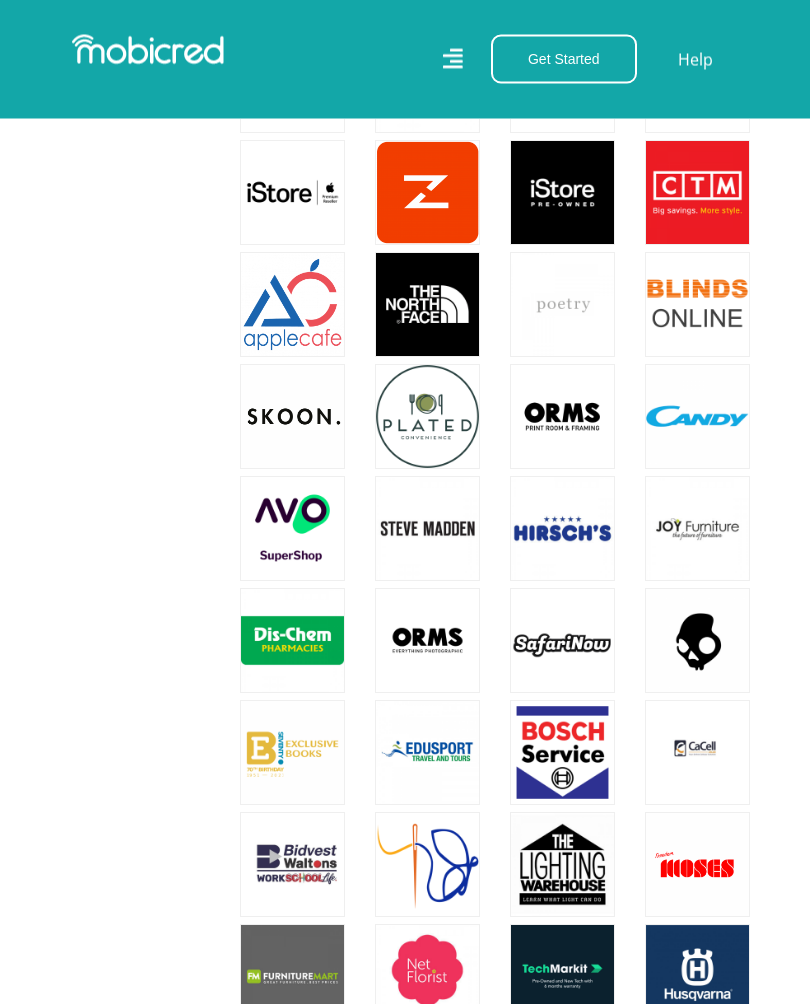 scroll, scrollTop: 2967, scrollLeft: 0, axis: vertical 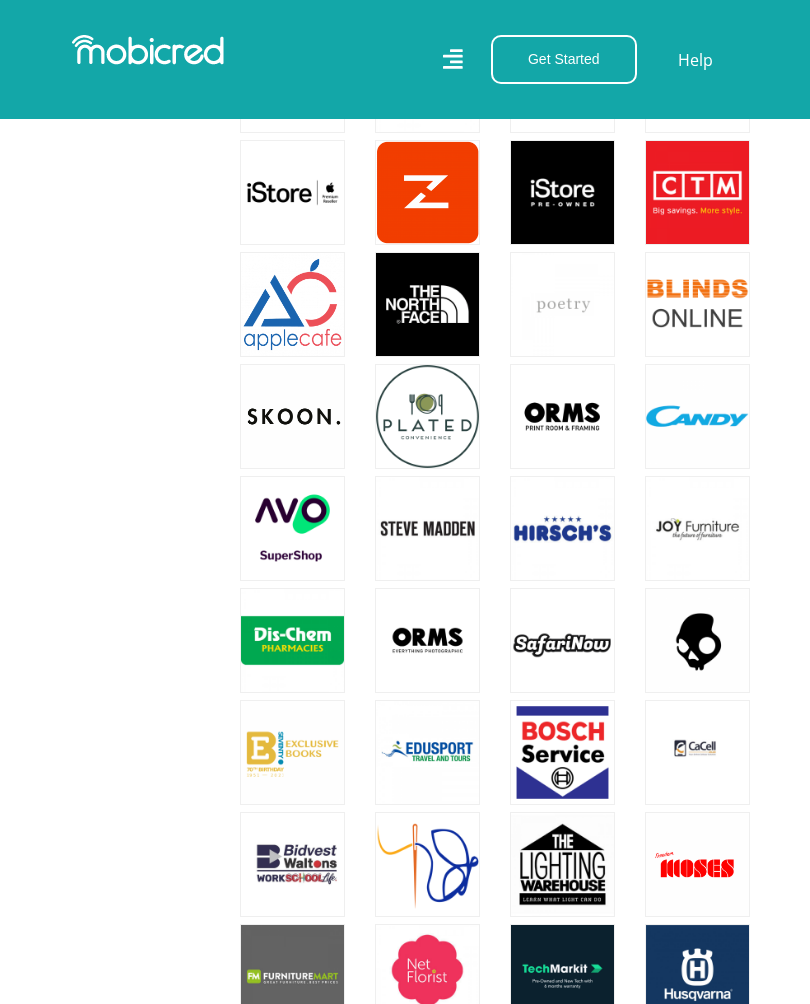 click at bounding box center (292, 528) 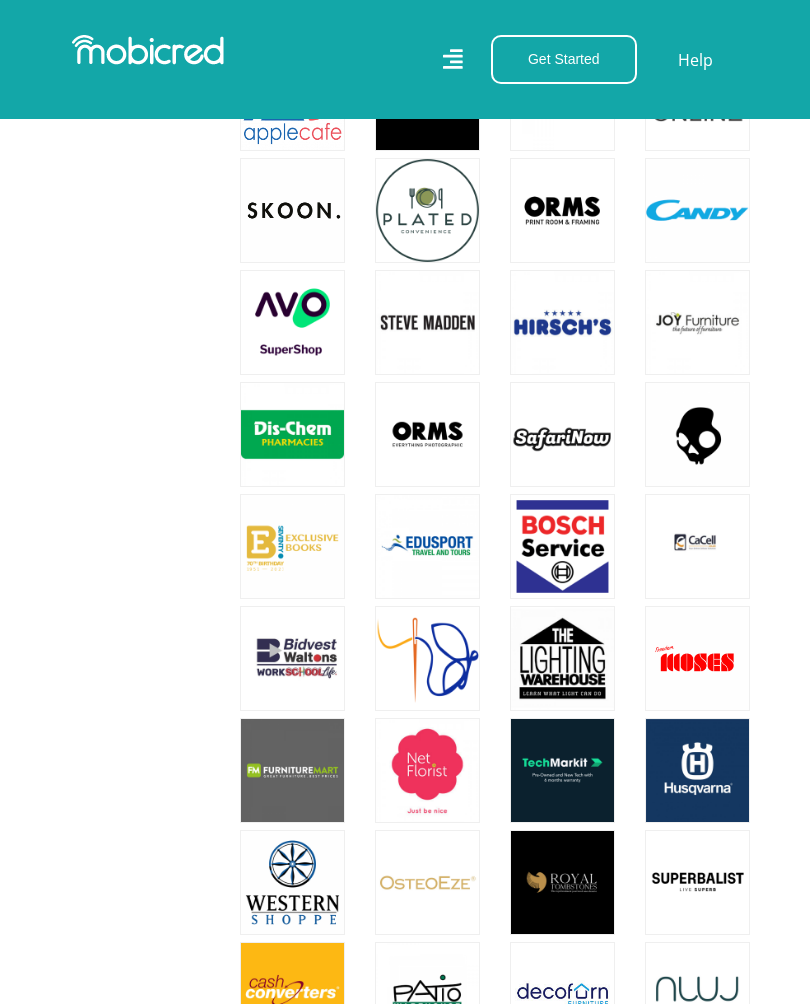 scroll, scrollTop: 3171, scrollLeft: 0, axis: vertical 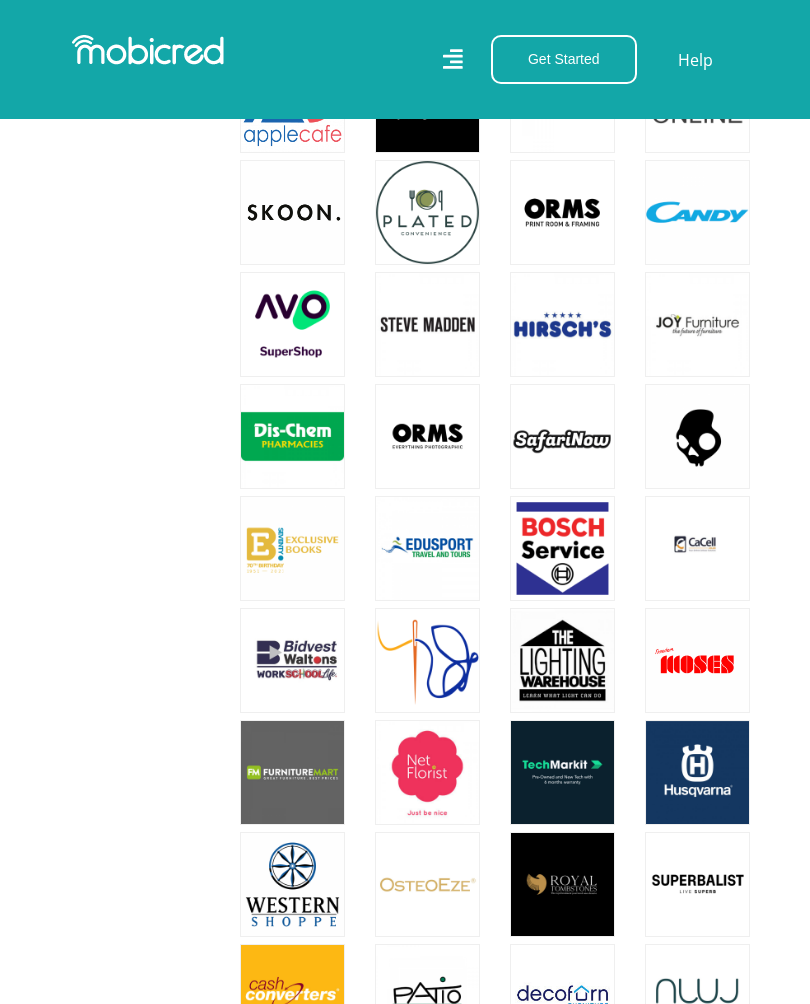 click at bounding box center [292, 436] 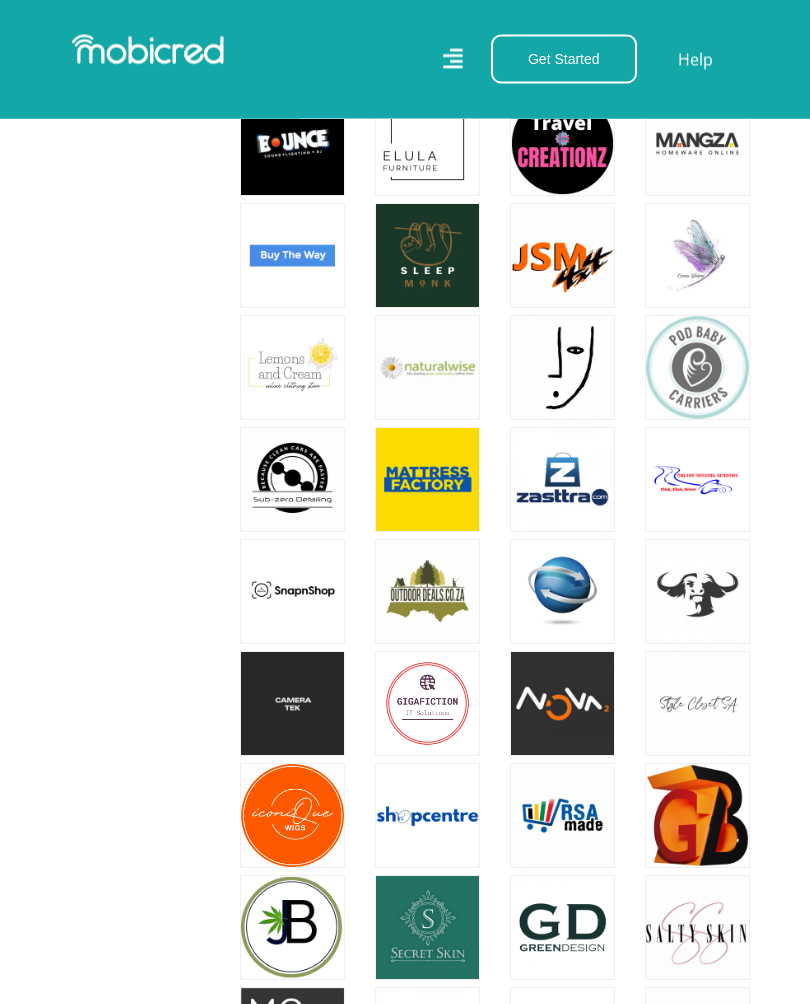 scroll, scrollTop: 5370, scrollLeft: 0, axis: vertical 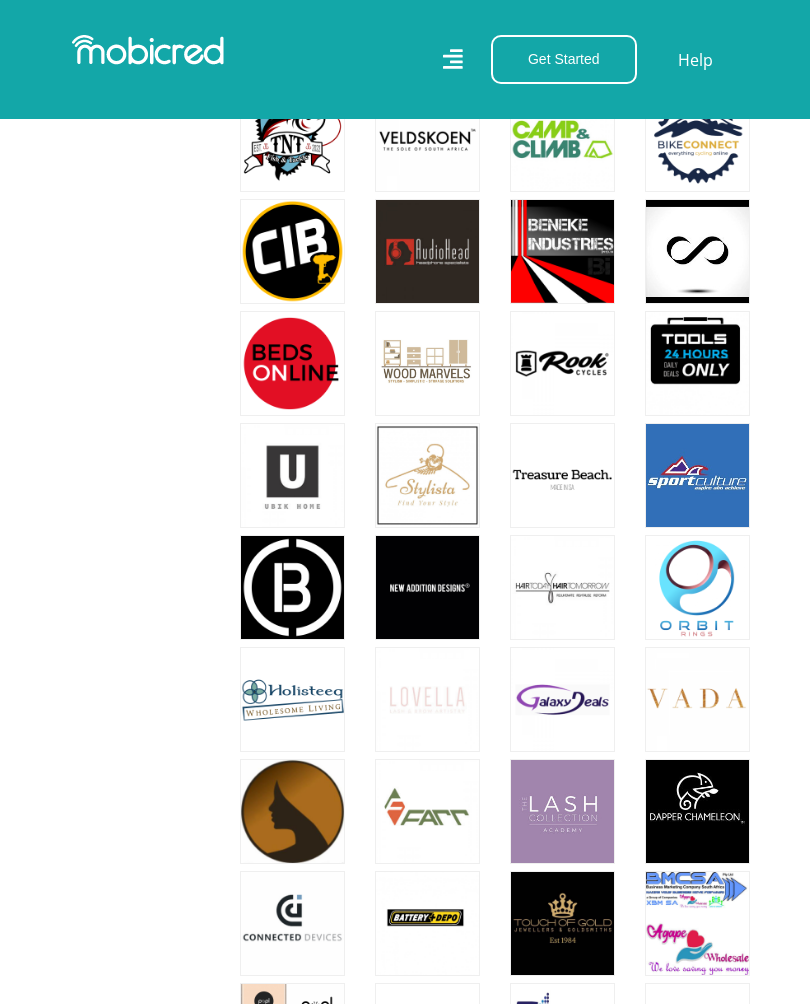 click on "Tools24hoursonly" at bounding box center [697, 367] 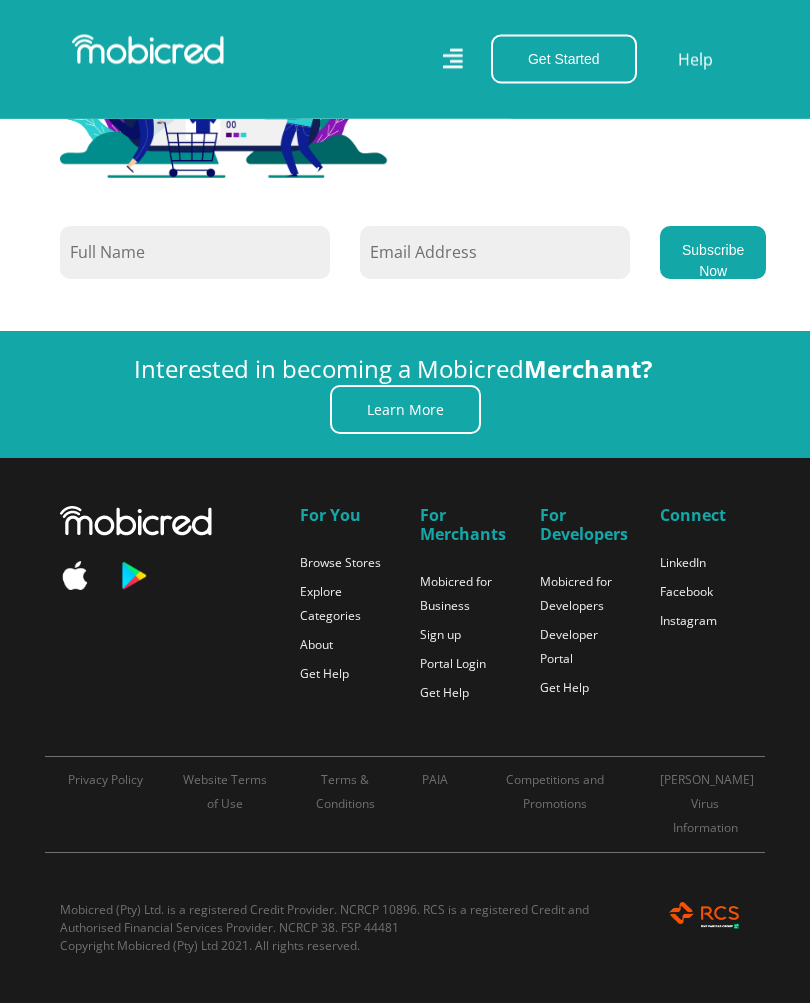 scroll, scrollTop: 15896, scrollLeft: 0, axis: vertical 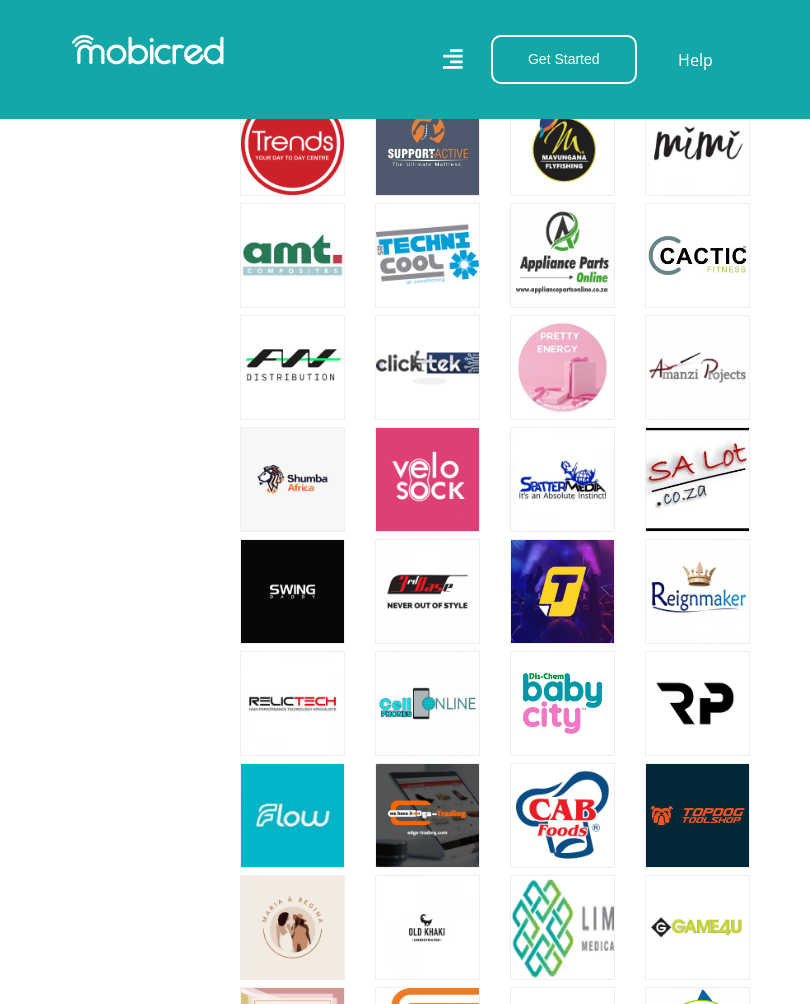 click at bounding box center (427, 703) 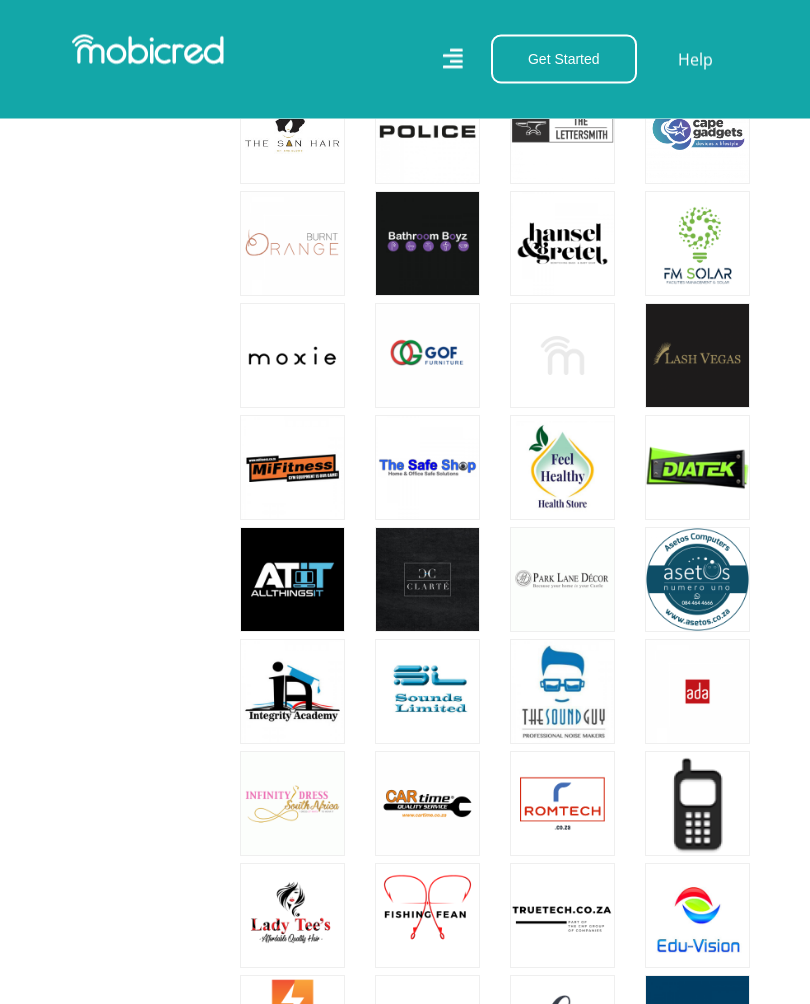 scroll, scrollTop: 20165, scrollLeft: 0, axis: vertical 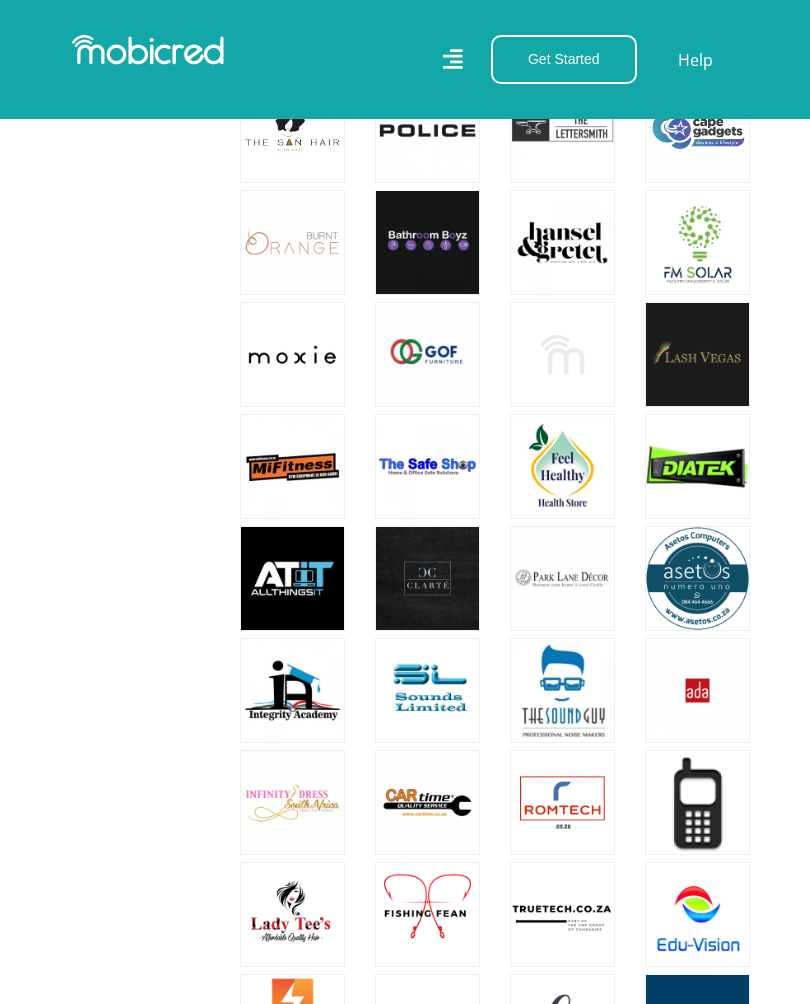 click at bounding box center (697, 802) 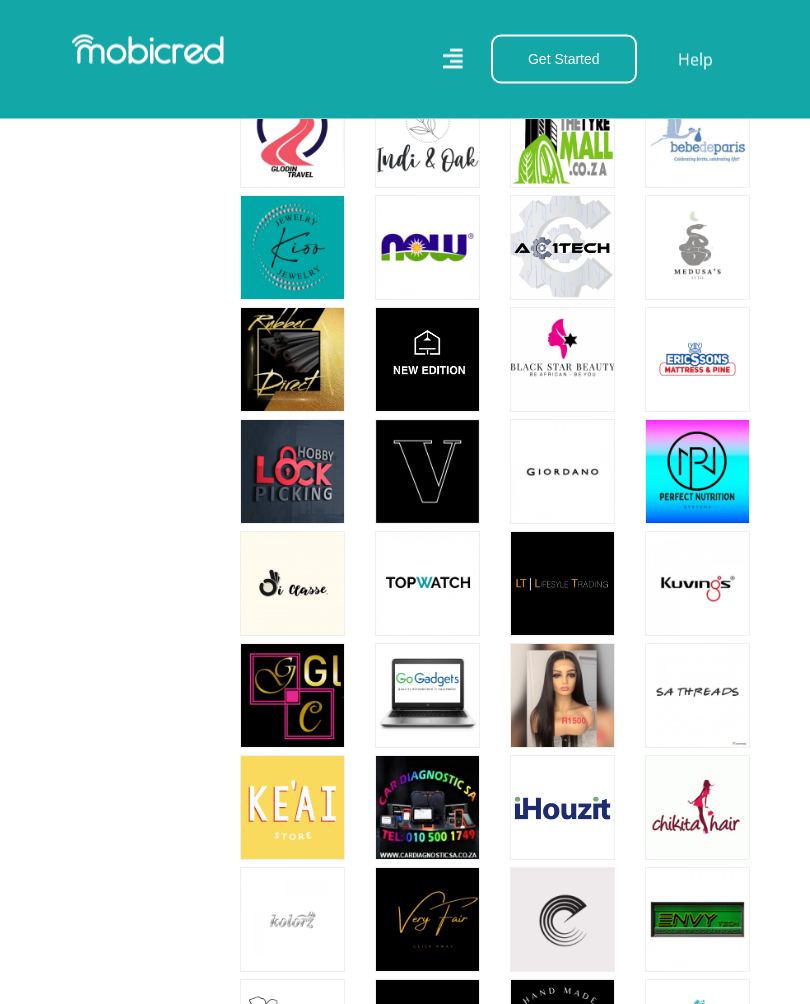scroll, scrollTop: 23072, scrollLeft: 0, axis: vertical 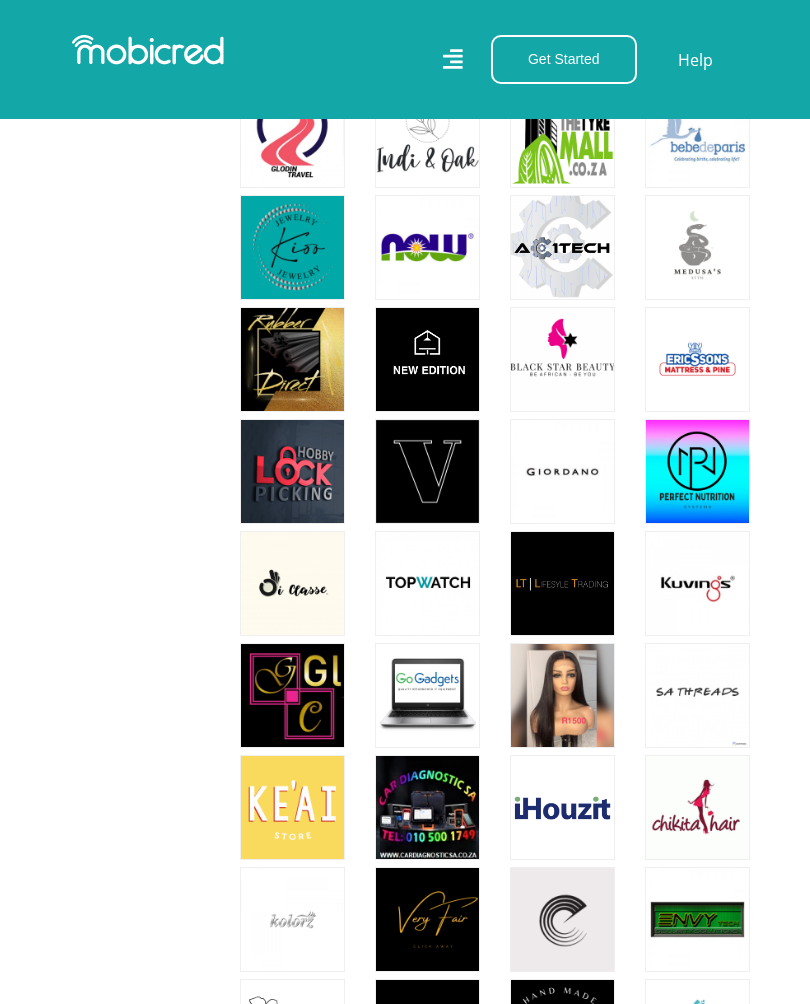 click at bounding box center (427, 695) 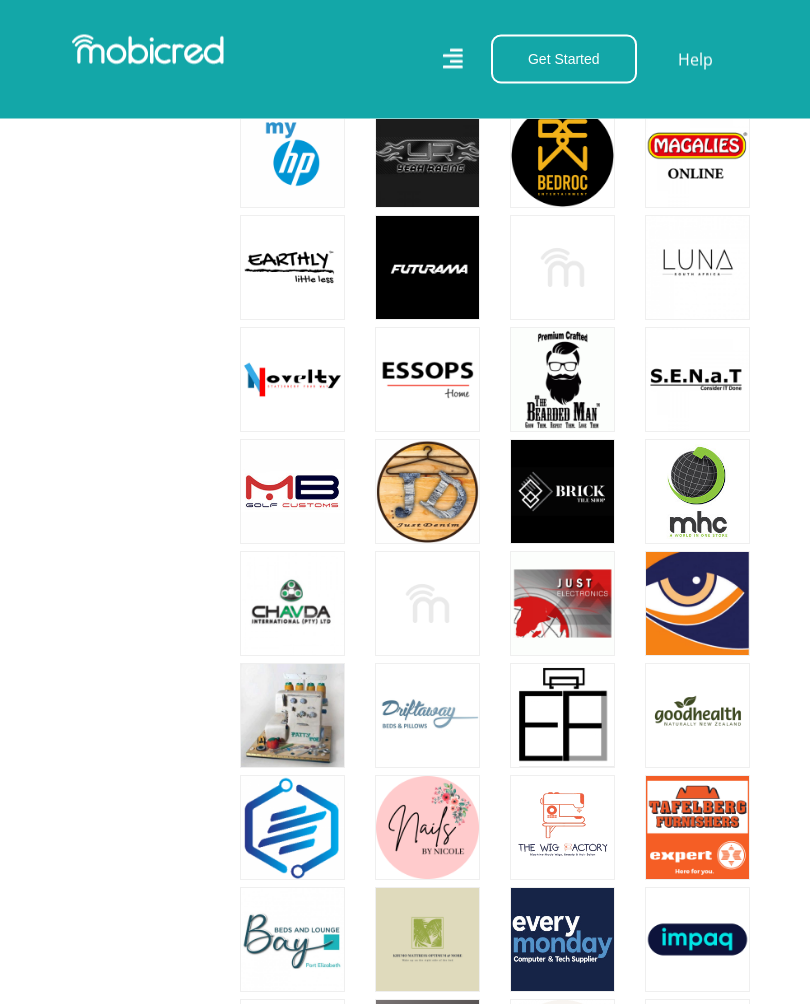 scroll, scrollTop: 25068, scrollLeft: 0, axis: vertical 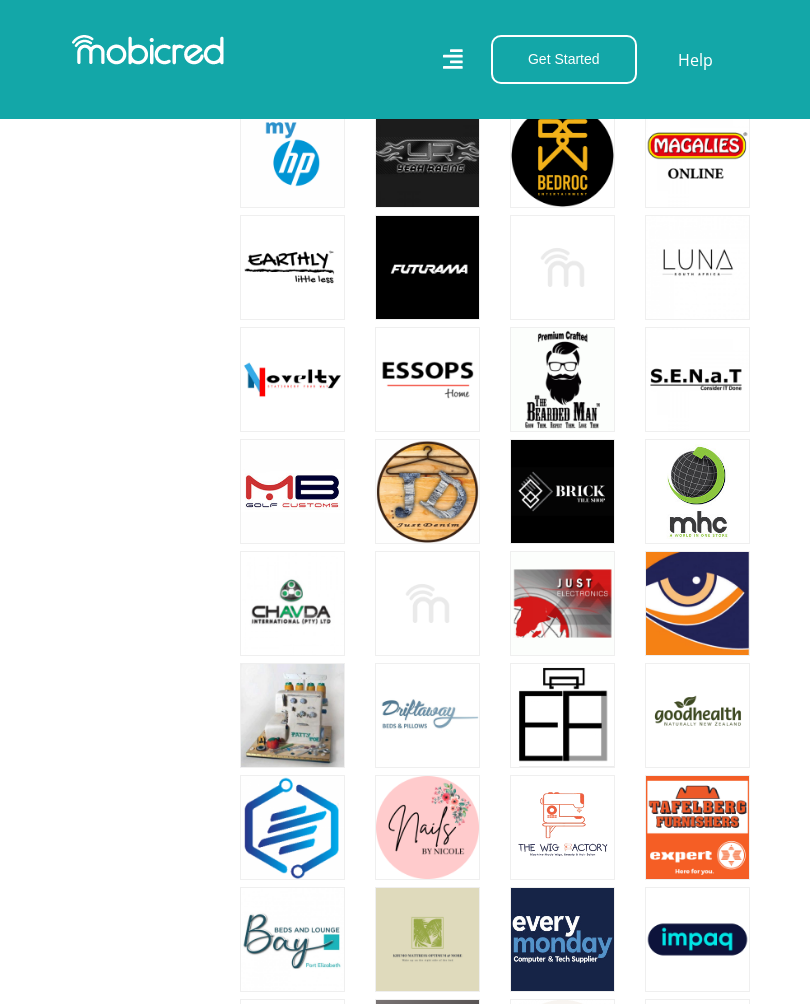 click at bounding box center [562, 603] 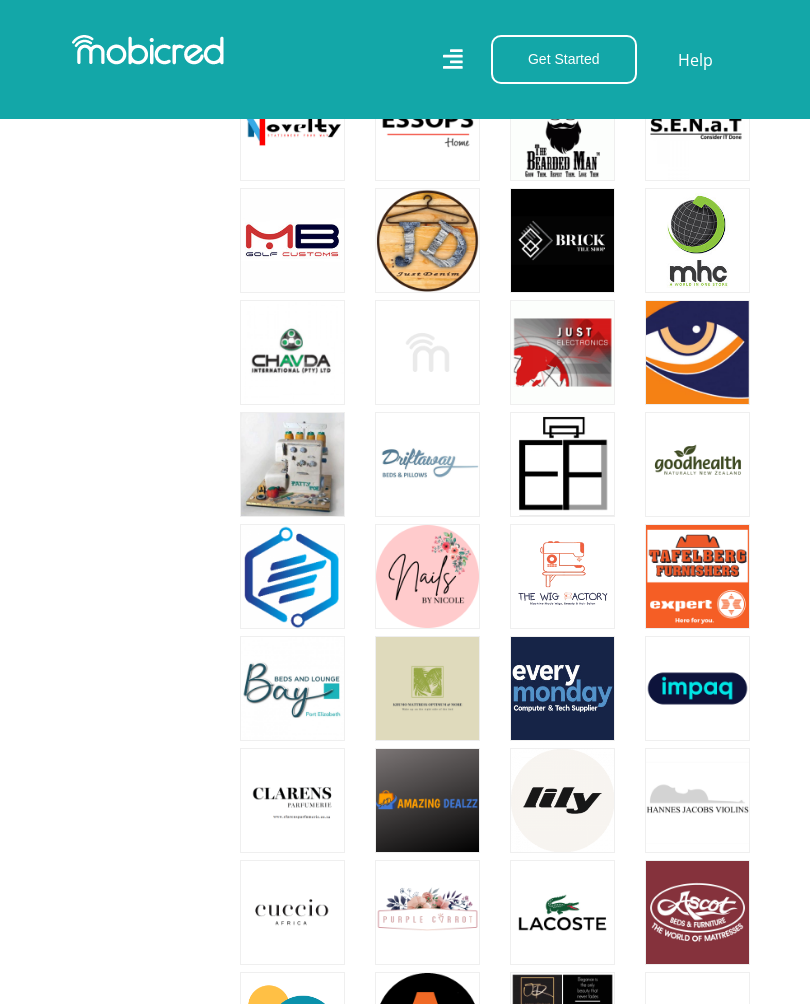 scroll, scrollTop: 25342, scrollLeft: 0, axis: vertical 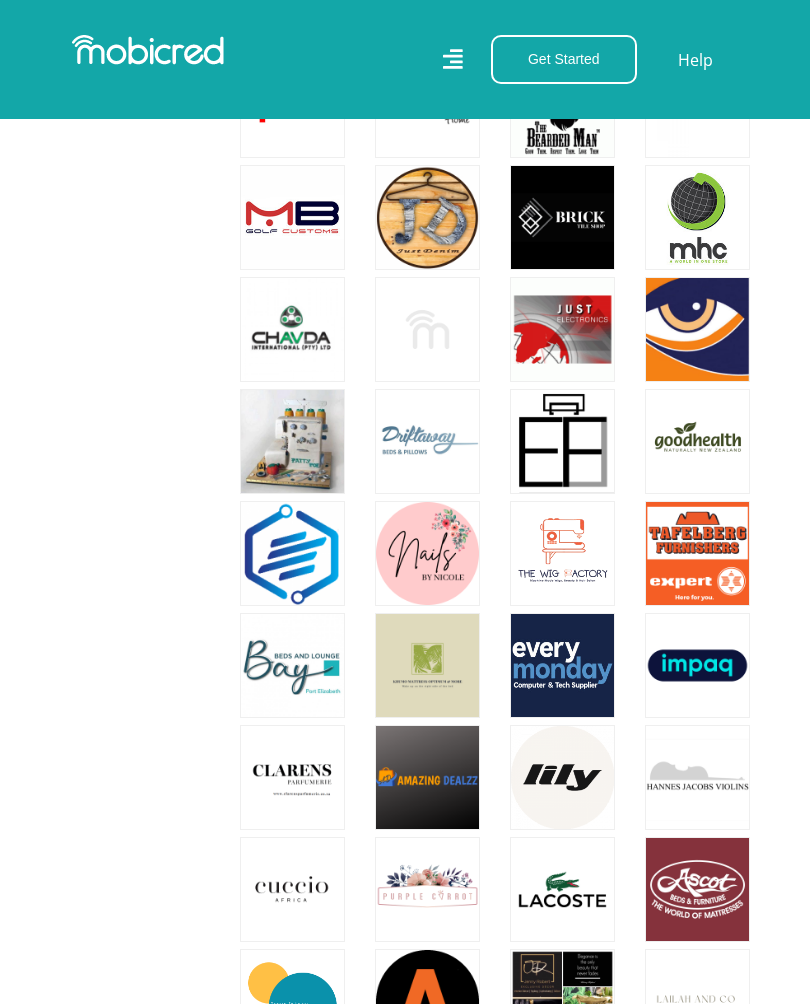 click at bounding box center (562, 665) 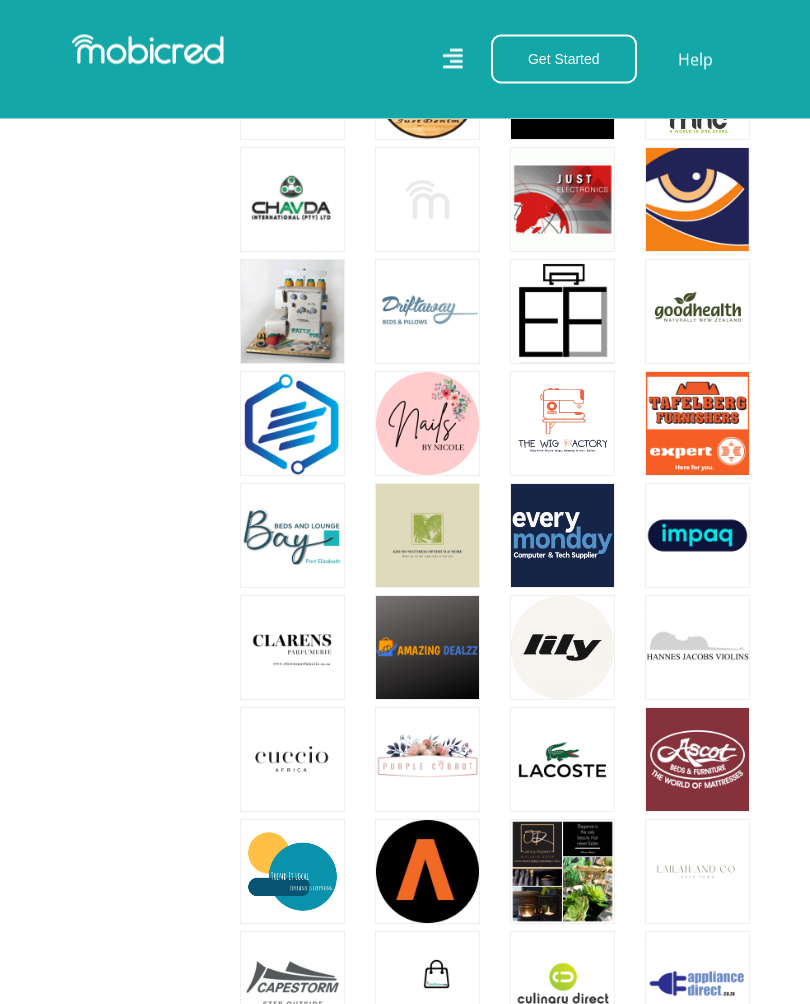 scroll, scrollTop: 25475, scrollLeft: 0, axis: vertical 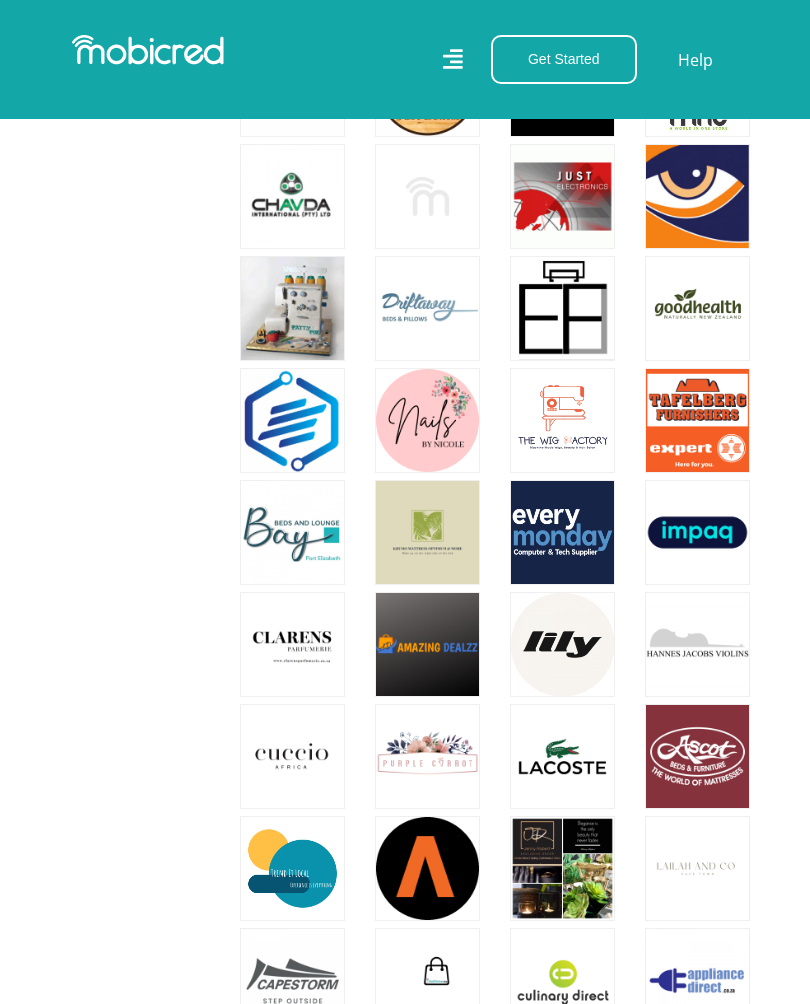 click at bounding box center [427, 644] 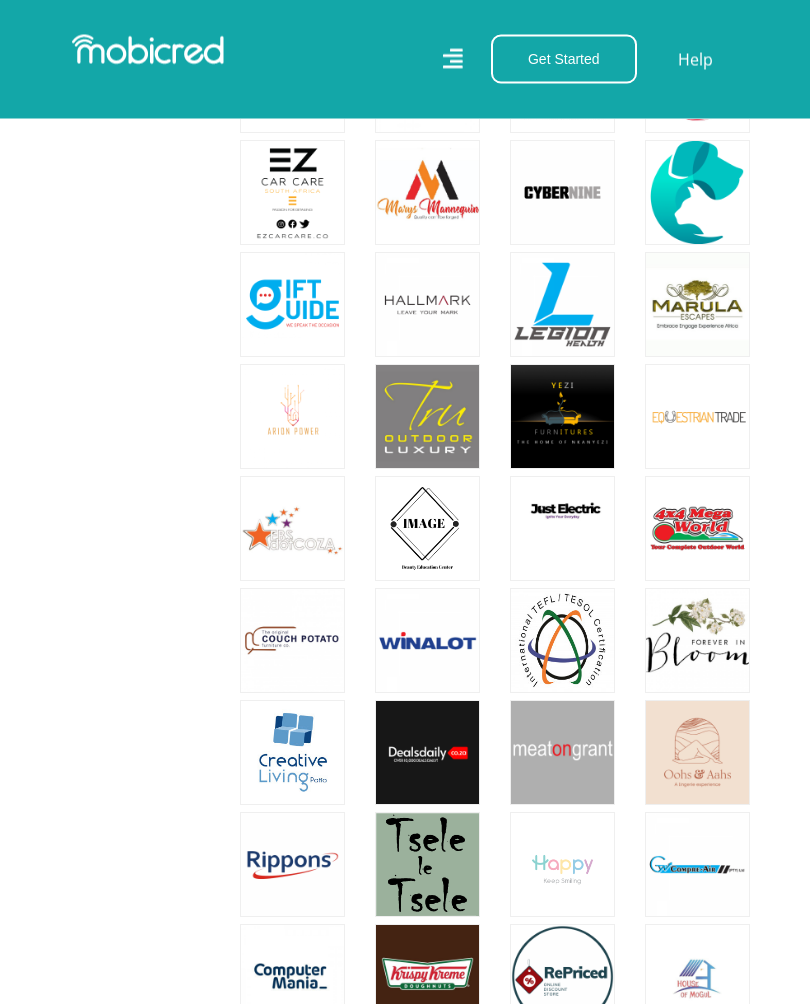 scroll, scrollTop: 26823, scrollLeft: 0, axis: vertical 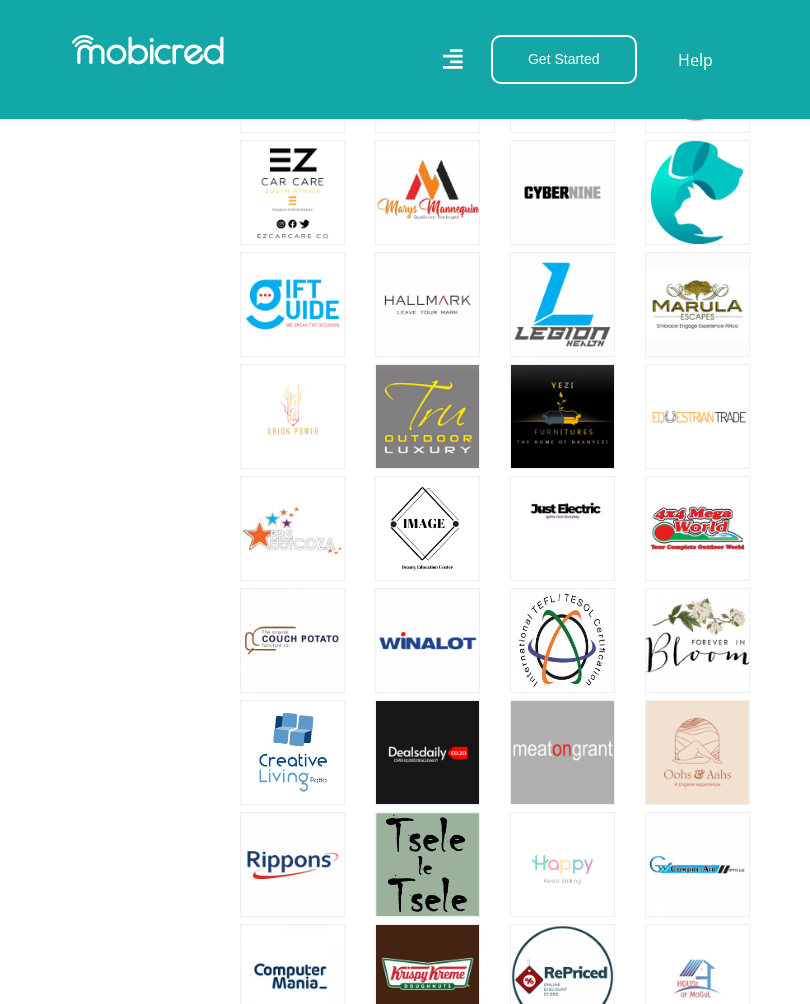 click at bounding box center [427, 752] 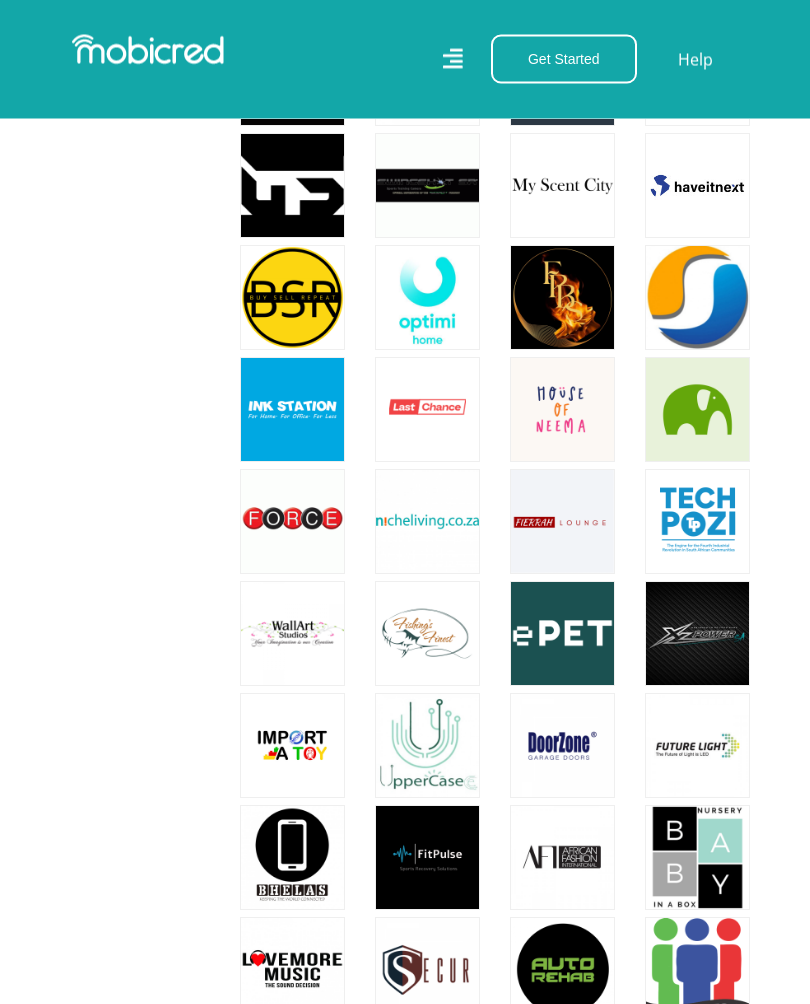 scroll, scrollTop: 27951, scrollLeft: 0, axis: vertical 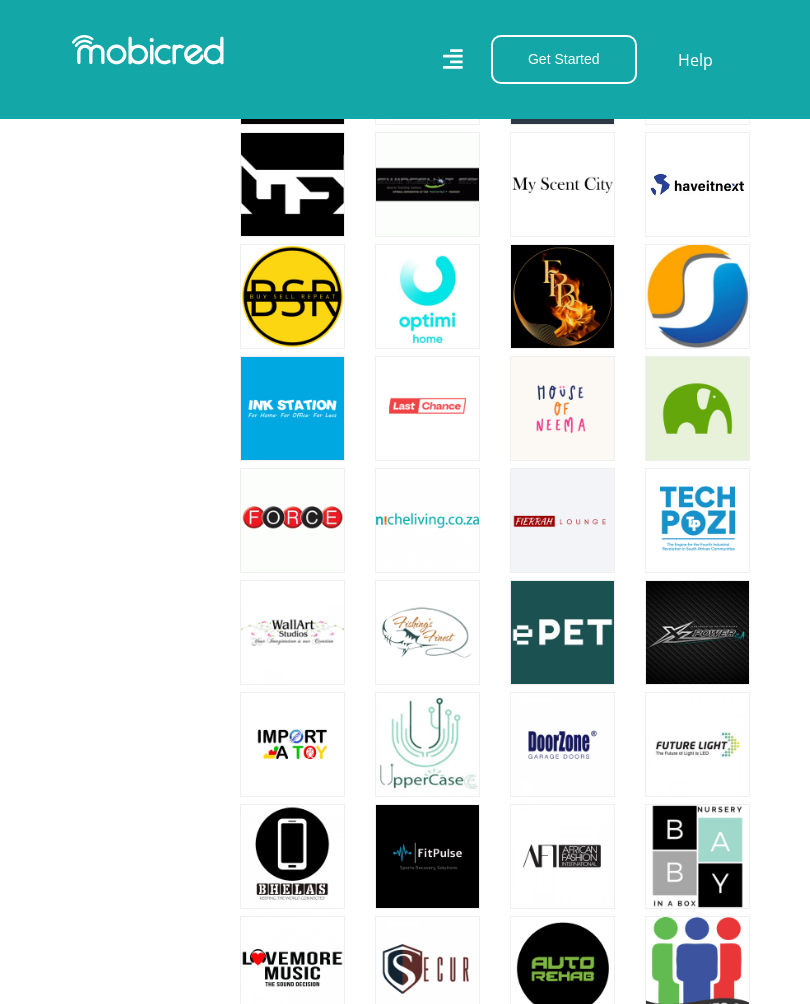 click at bounding box center (292, 856) 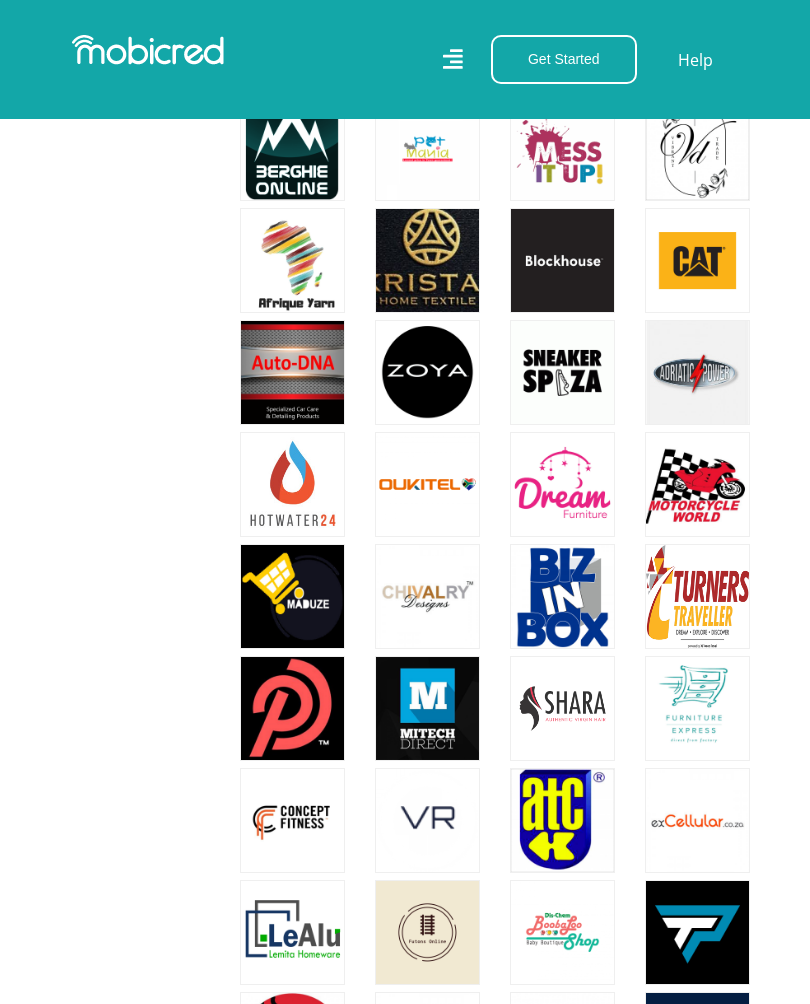 scroll, scrollTop: 34280, scrollLeft: 0, axis: vertical 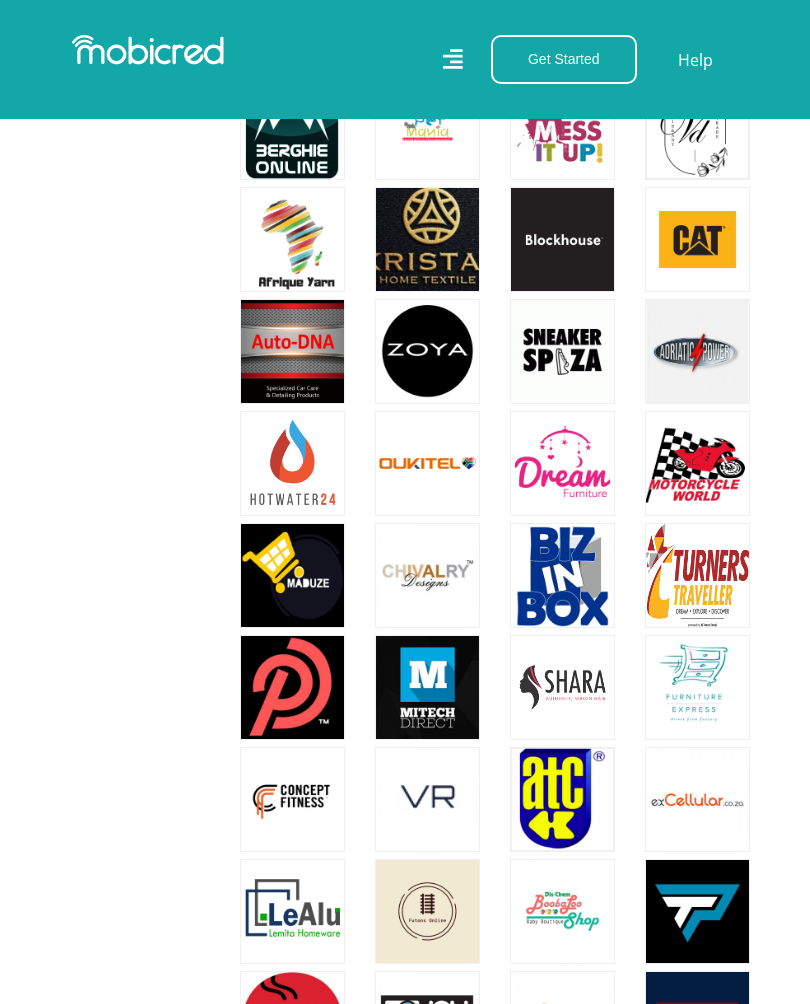click at bounding box center (697, 799) 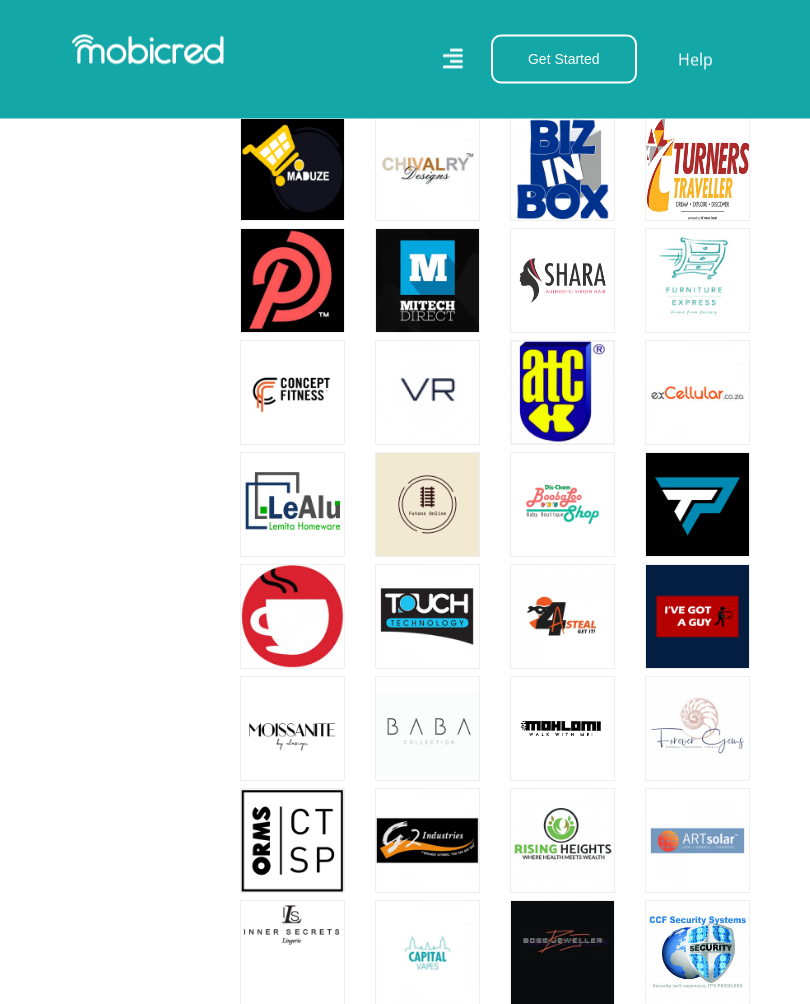 scroll, scrollTop: 34687, scrollLeft: 0, axis: vertical 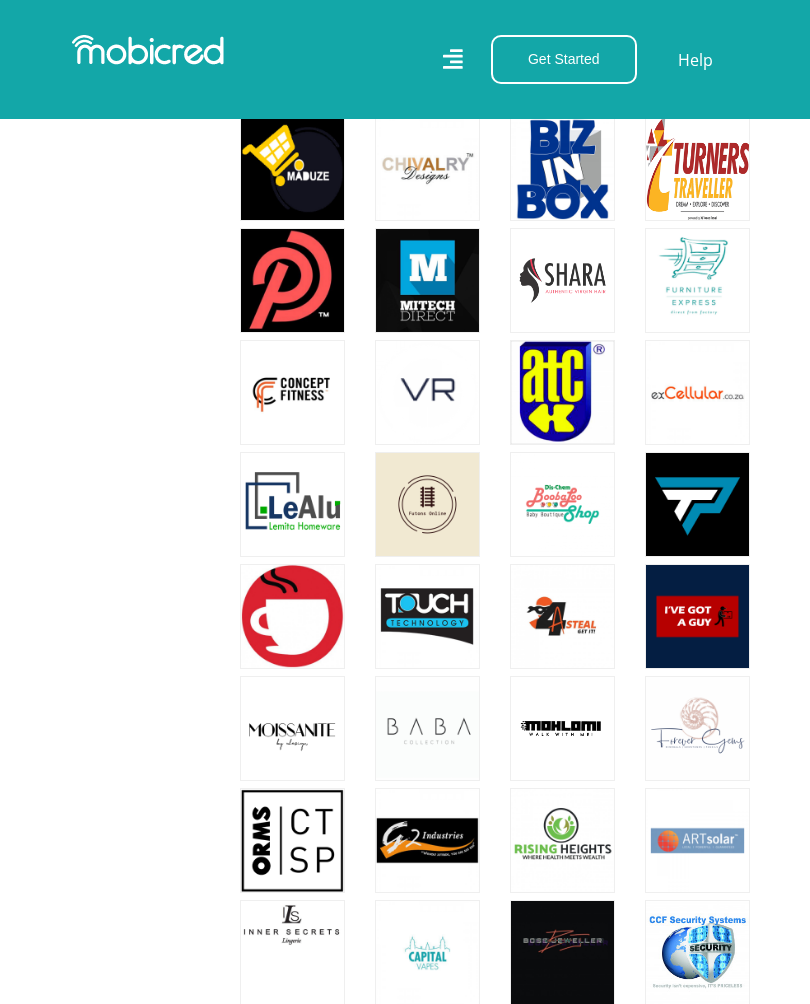 click at bounding box center [427, 616] 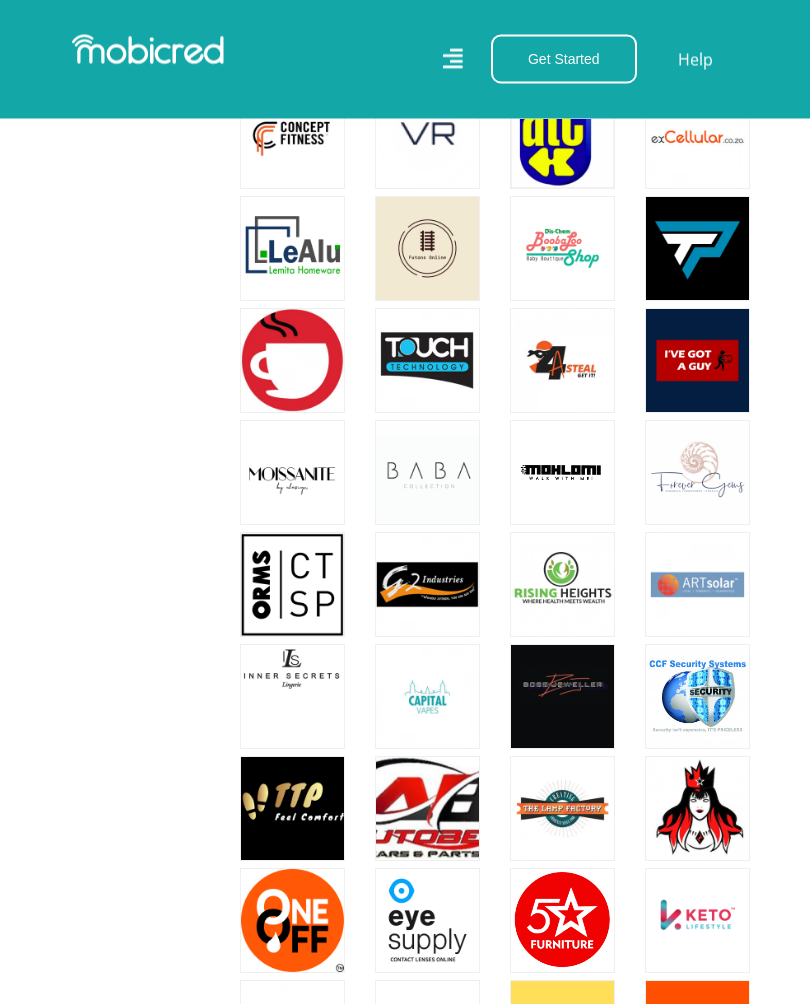 scroll, scrollTop: 34944, scrollLeft: 0, axis: vertical 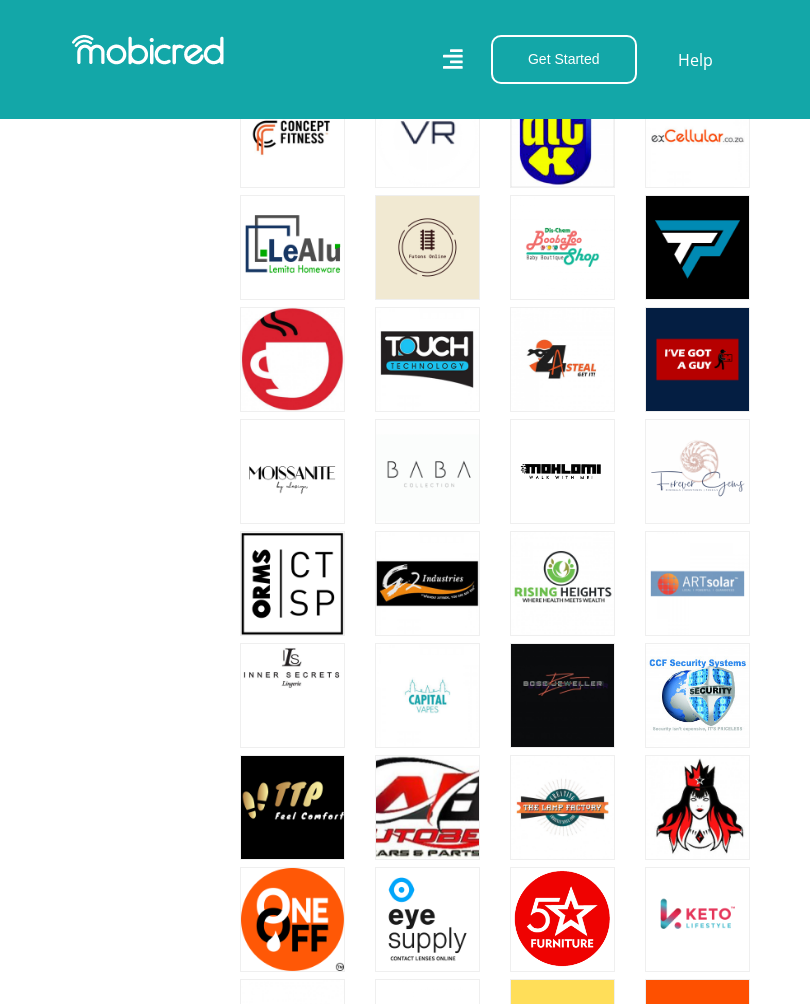 click at bounding box center (292, 919) 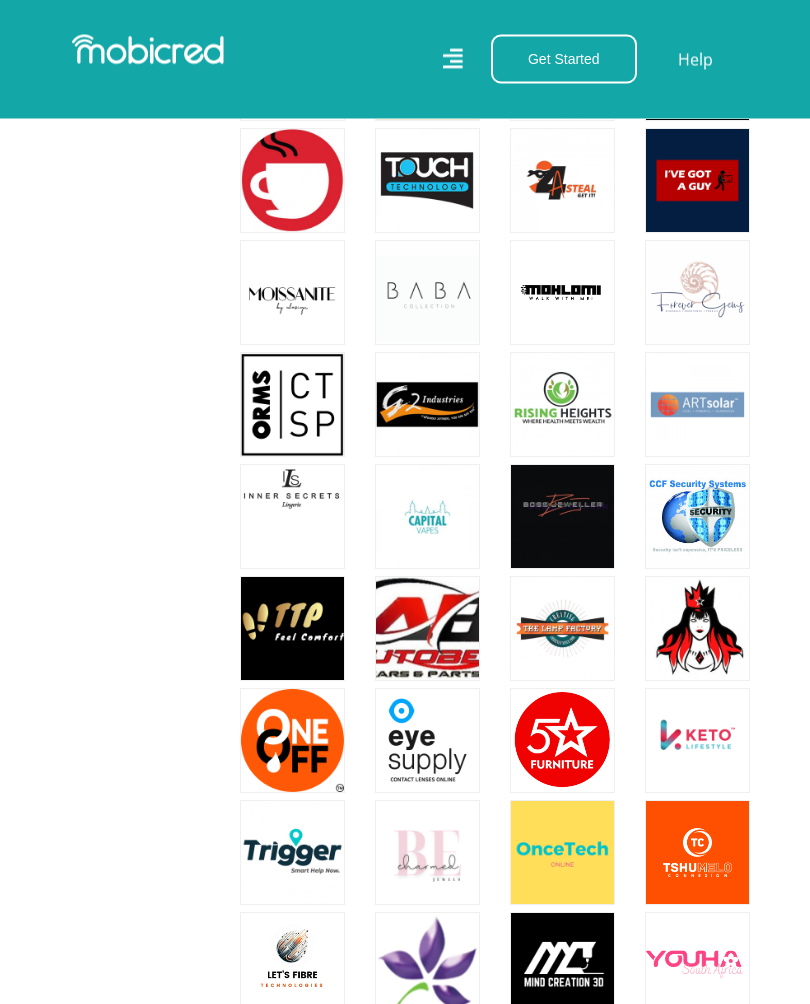 scroll, scrollTop: 35123, scrollLeft: 0, axis: vertical 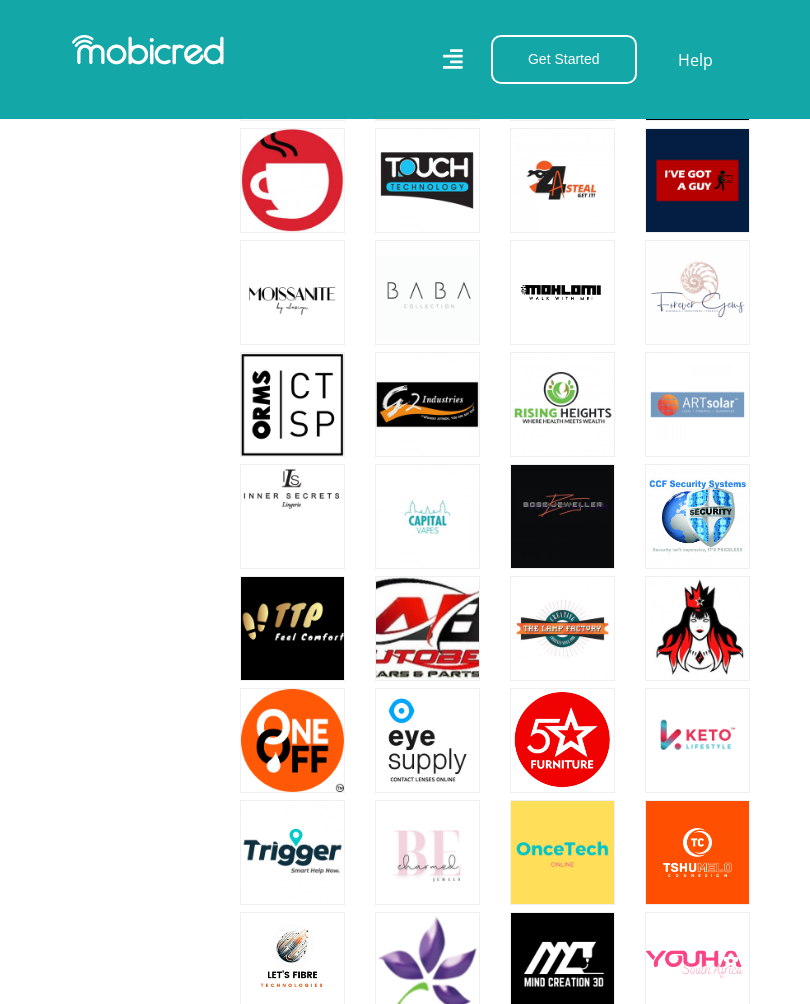 click at bounding box center [562, 852] 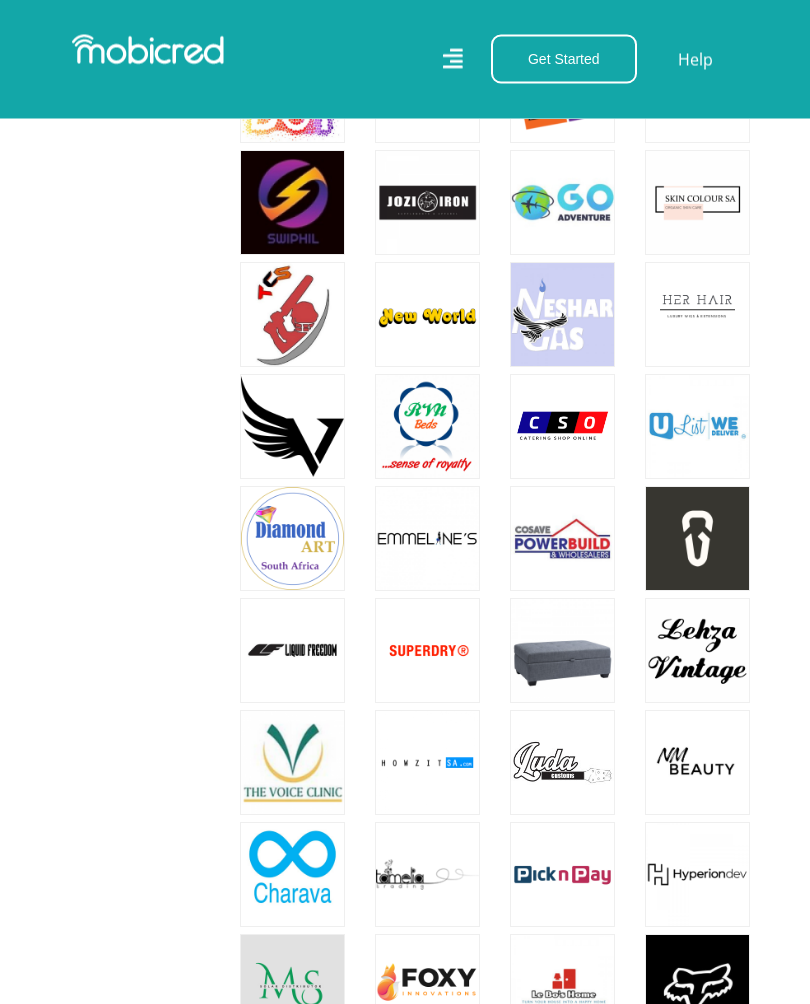 scroll, scrollTop: 37007, scrollLeft: 0, axis: vertical 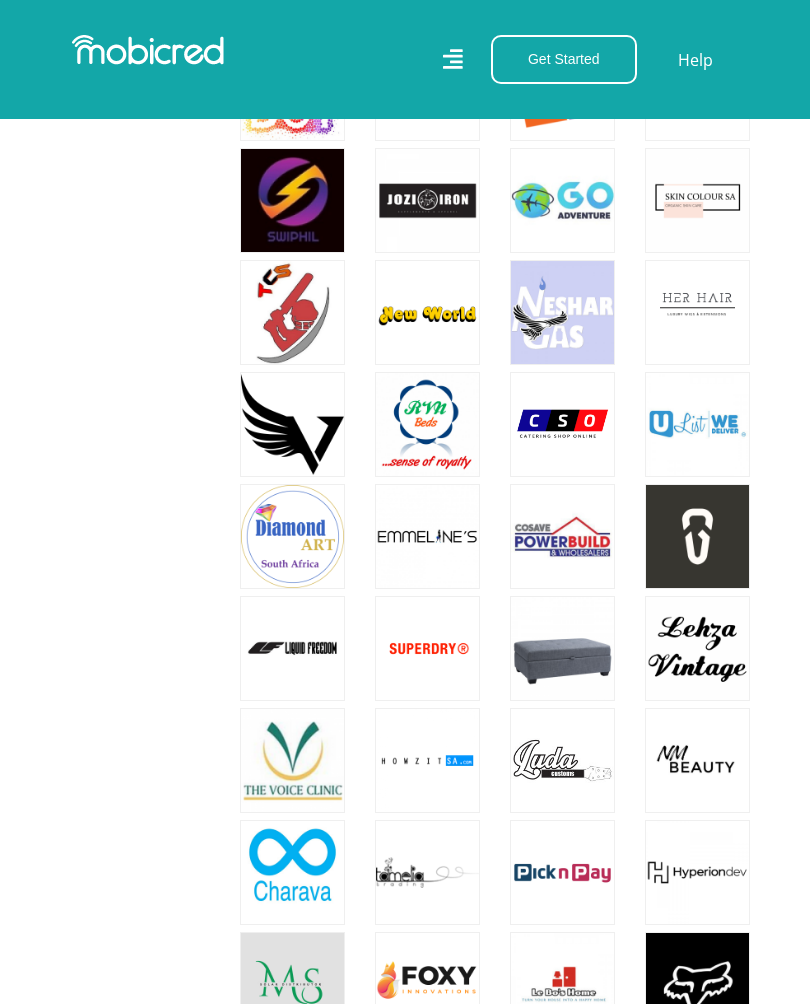 click at bounding box center (562, 872) 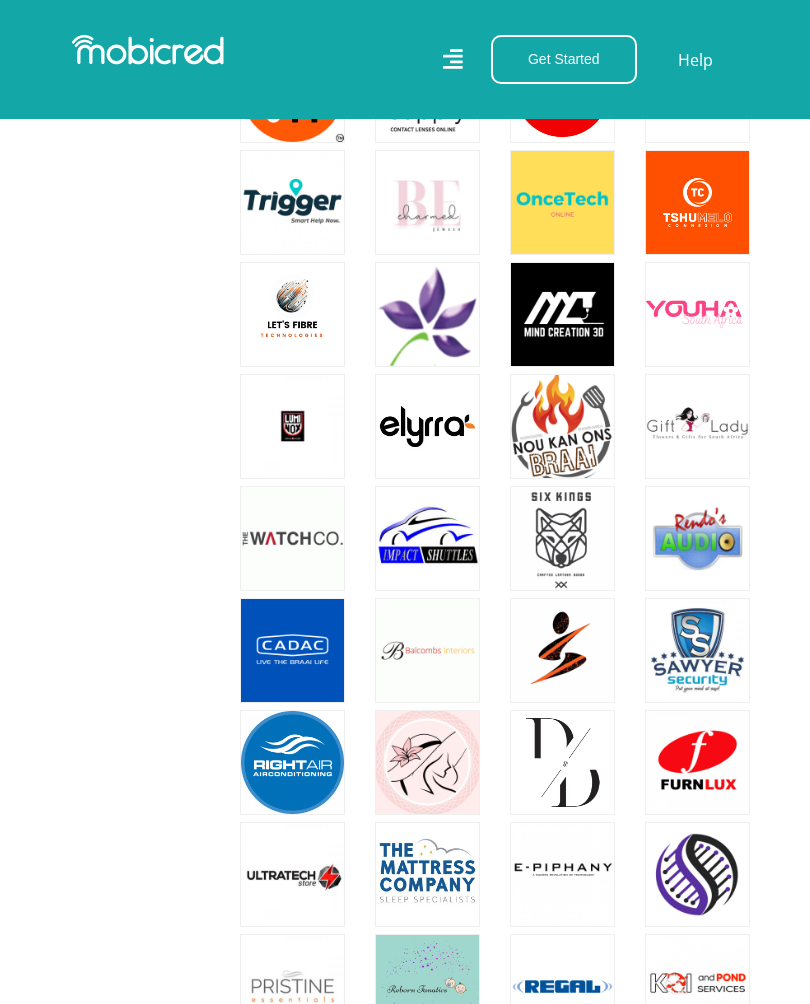 scroll, scrollTop: 35772, scrollLeft: 0, axis: vertical 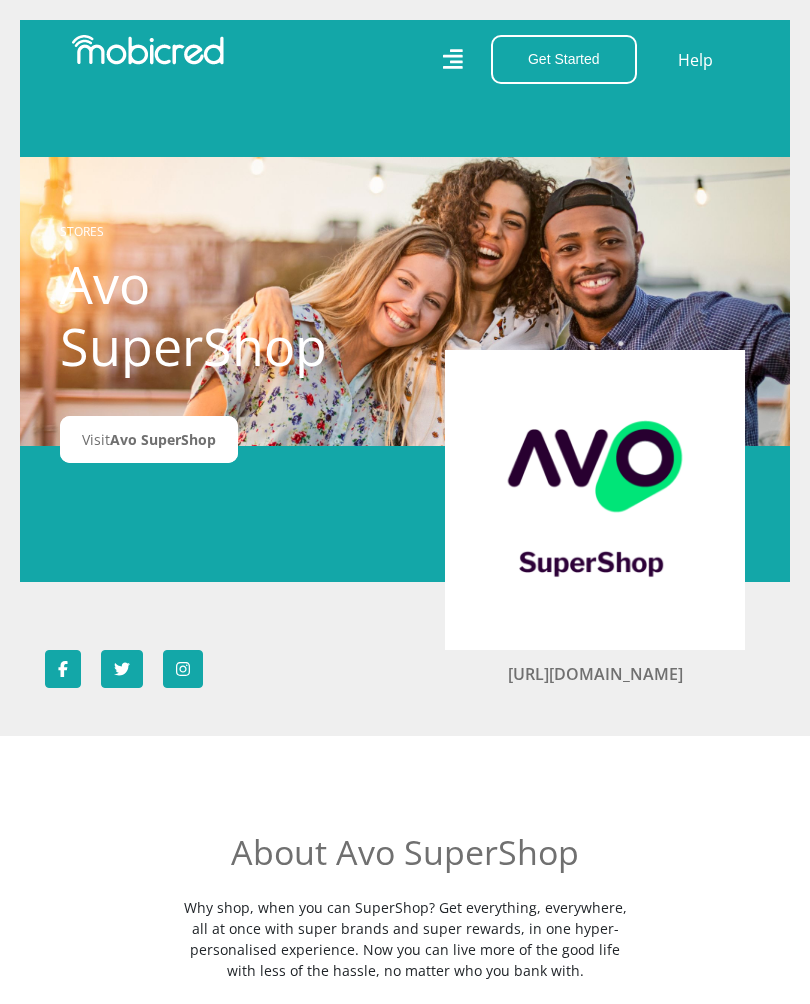 click on "Avo SuperShop" at bounding box center (163, 439) 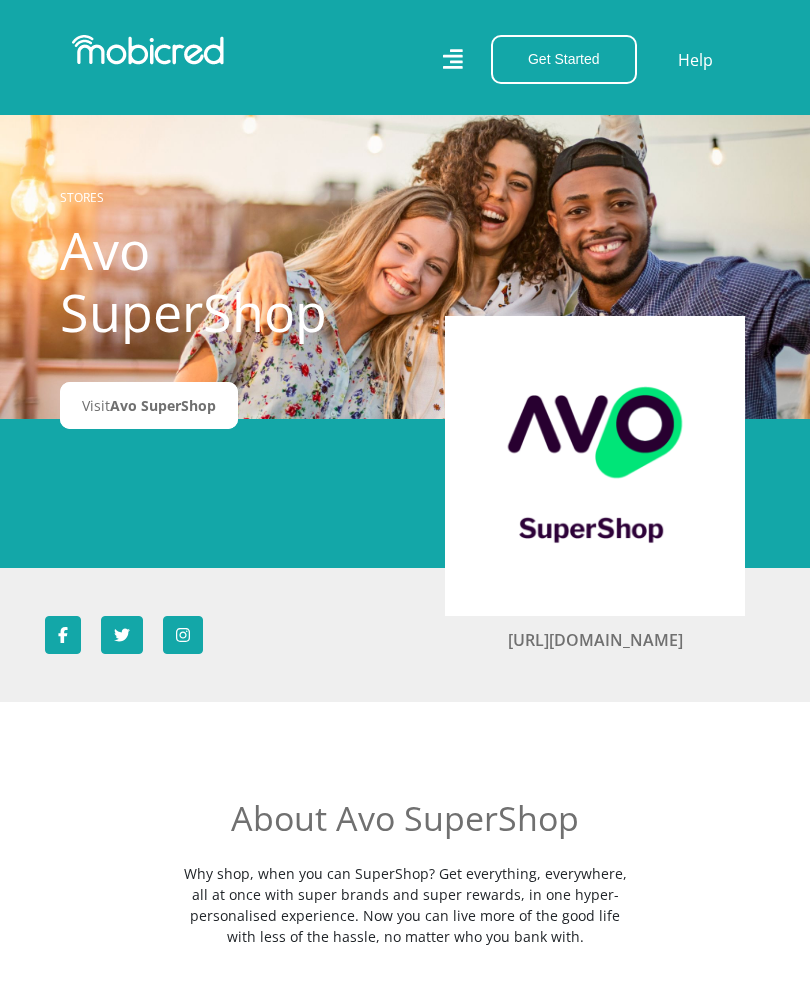scroll, scrollTop: 0, scrollLeft: 0, axis: both 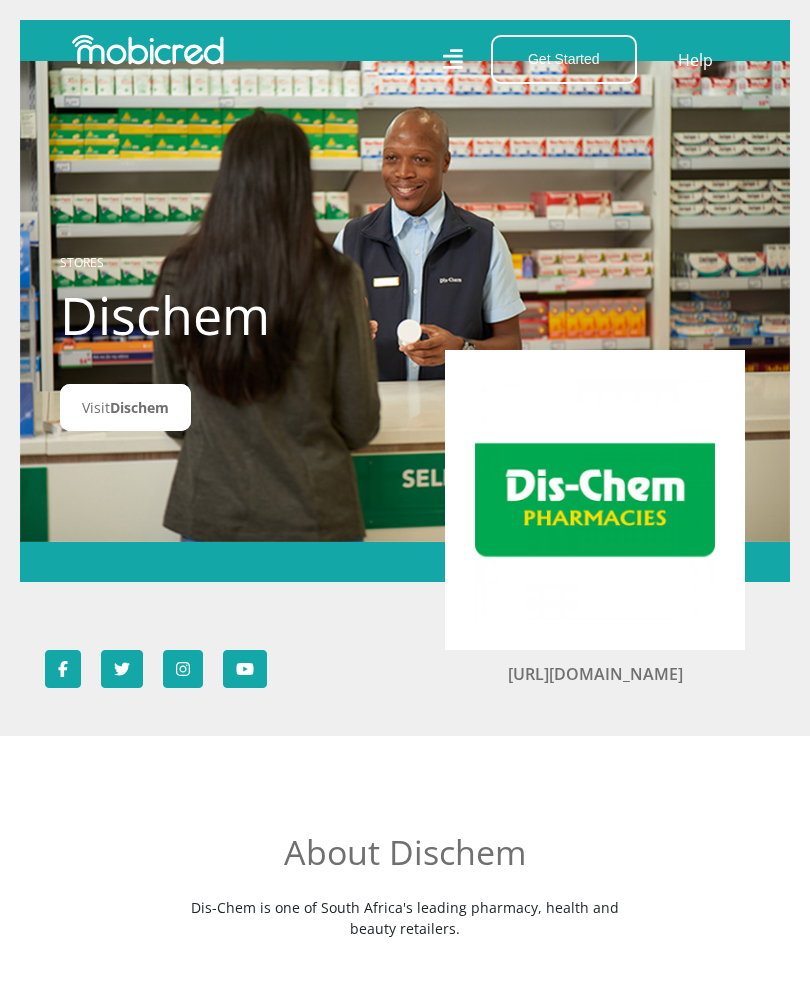 click on "Dischem" at bounding box center (139, 407) 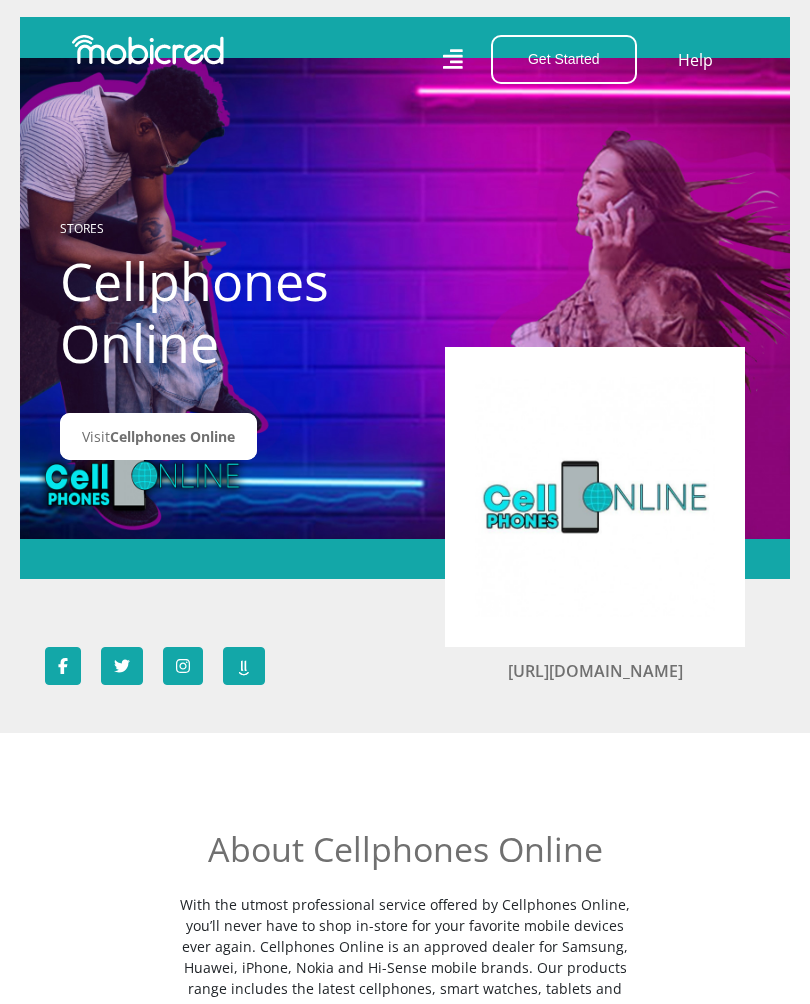scroll, scrollTop: 0, scrollLeft: 0, axis: both 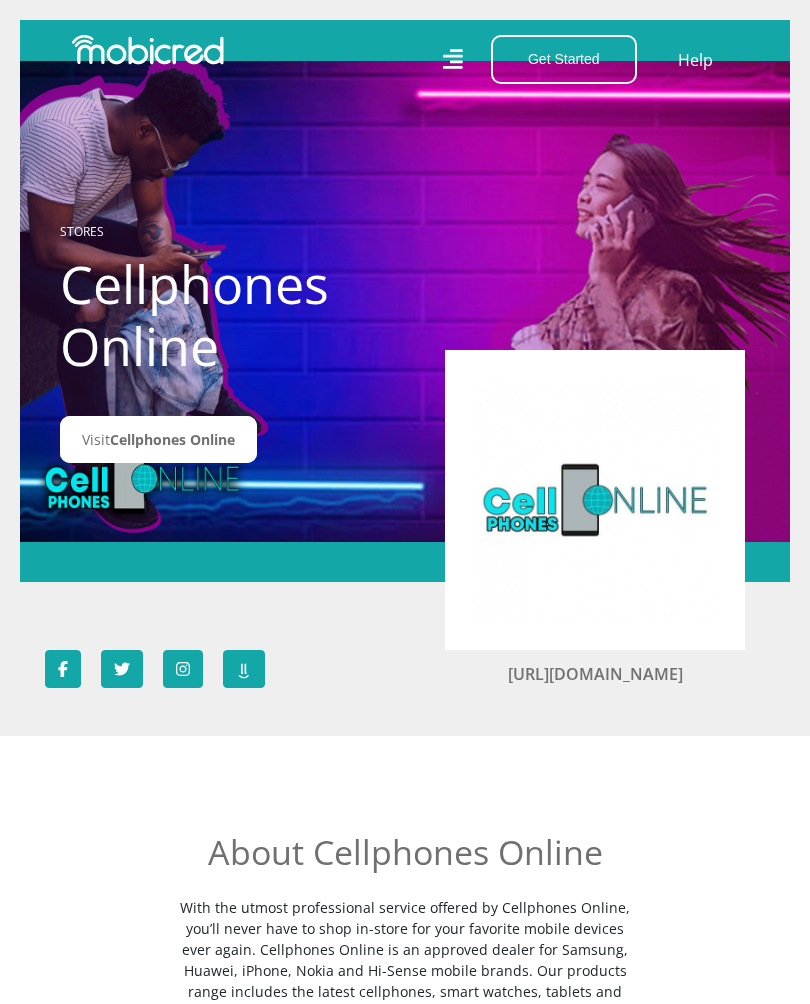 click on "Cellphones Online" at bounding box center [172, 439] 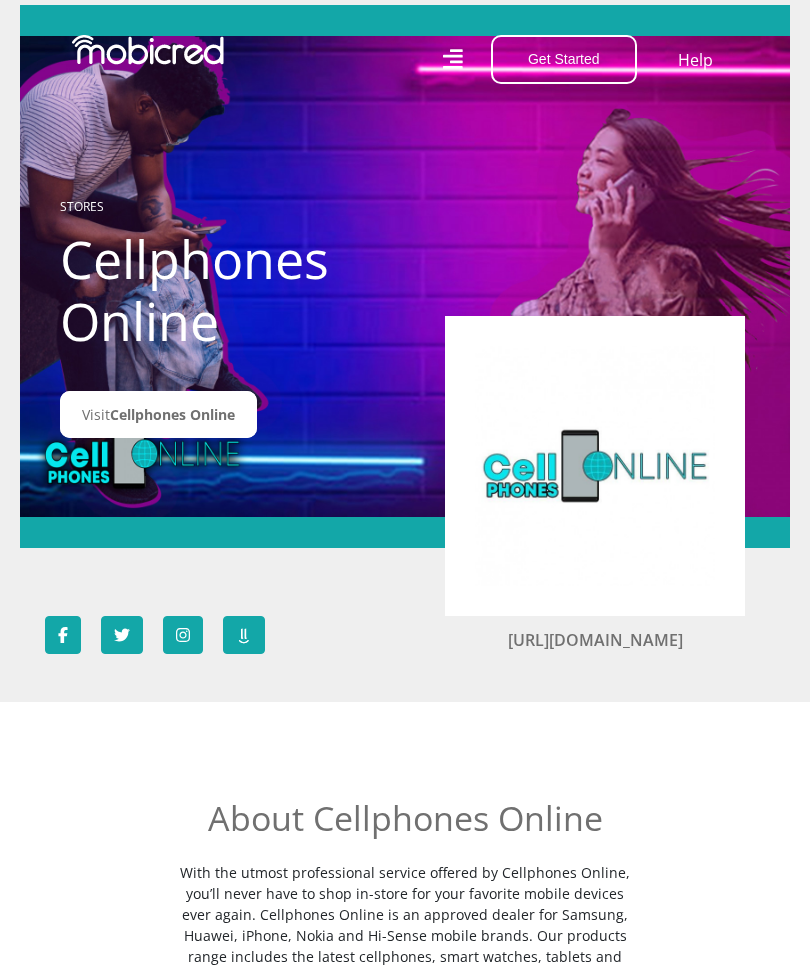 scroll, scrollTop: 0, scrollLeft: 0, axis: both 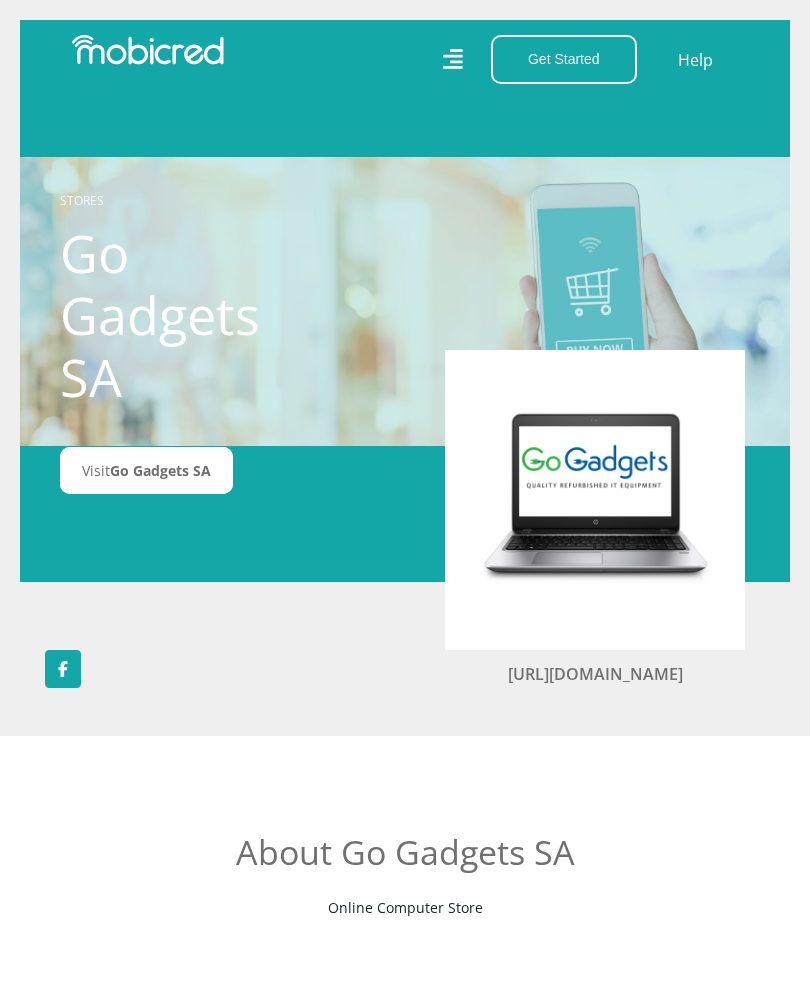 click on "Go Gadgets SA" at bounding box center [160, 470] 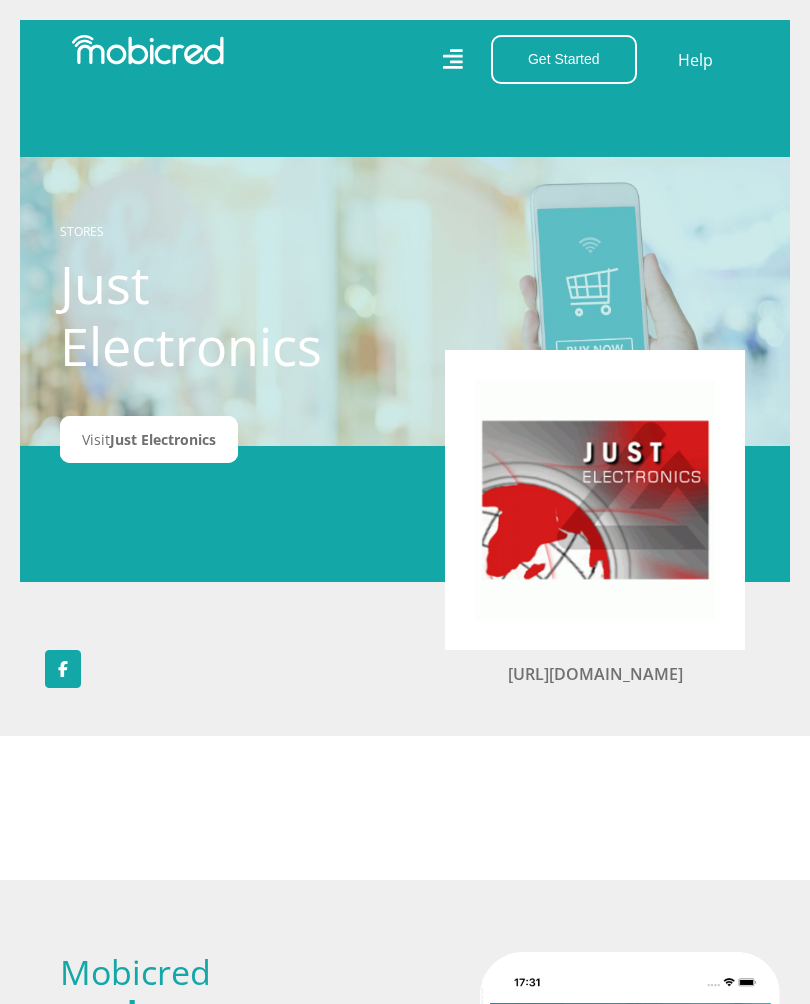 scroll, scrollTop: 0, scrollLeft: 0, axis: both 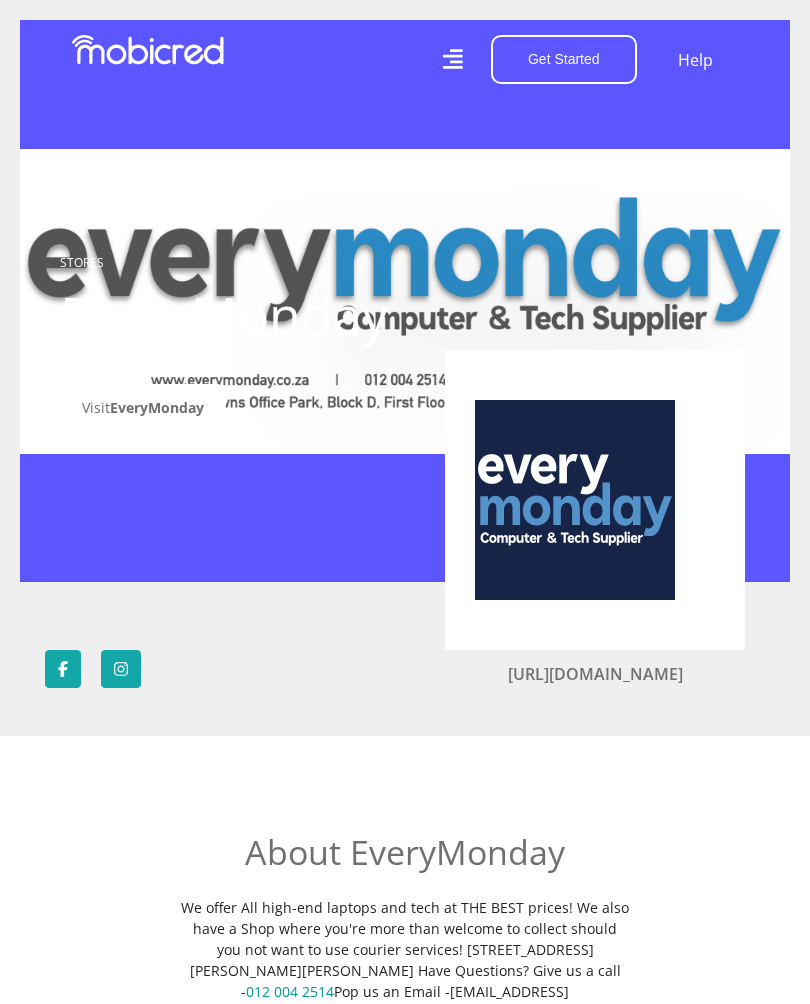 click on "Visit  EveryMonday" at bounding box center (143, 407) 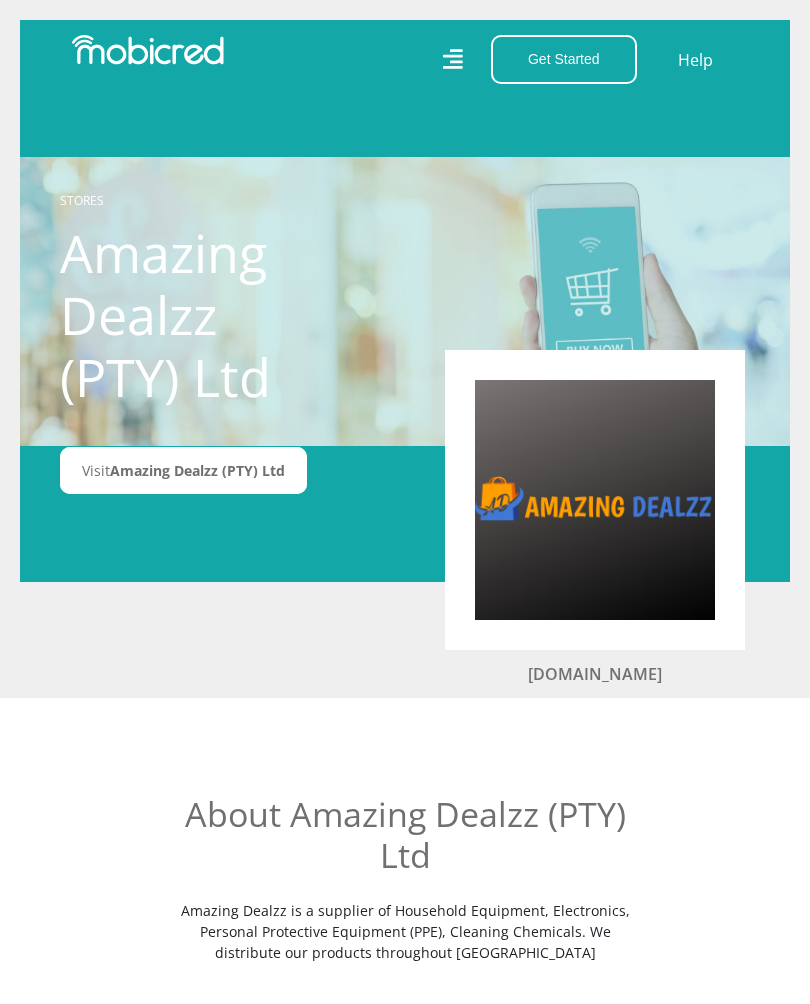 scroll, scrollTop: 0, scrollLeft: 0, axis: both 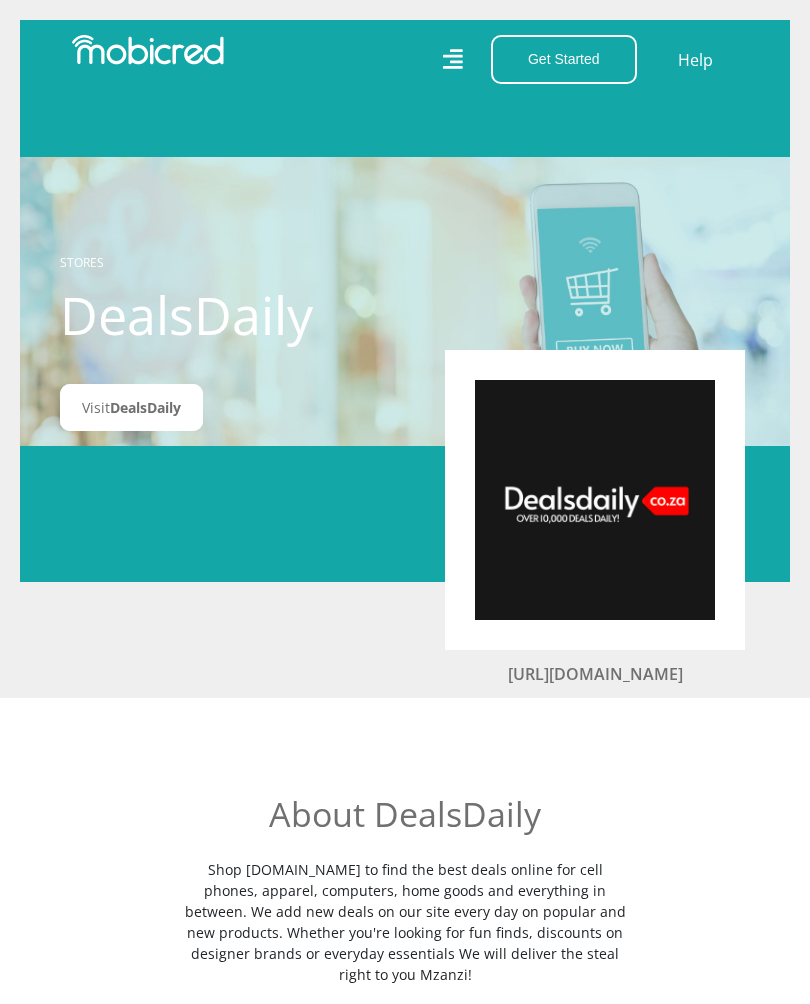click on "DealsDaily" at bounding box center (145, 407) 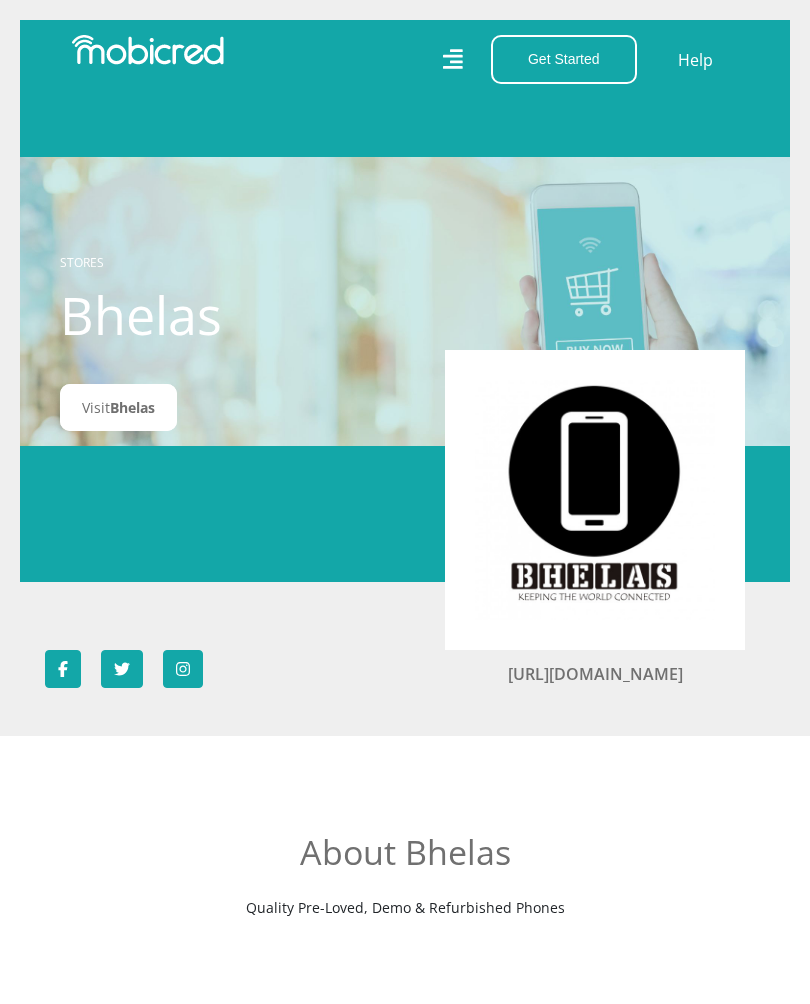 scroll, scrollTop: 0, scrollLeft: 0, axis: both 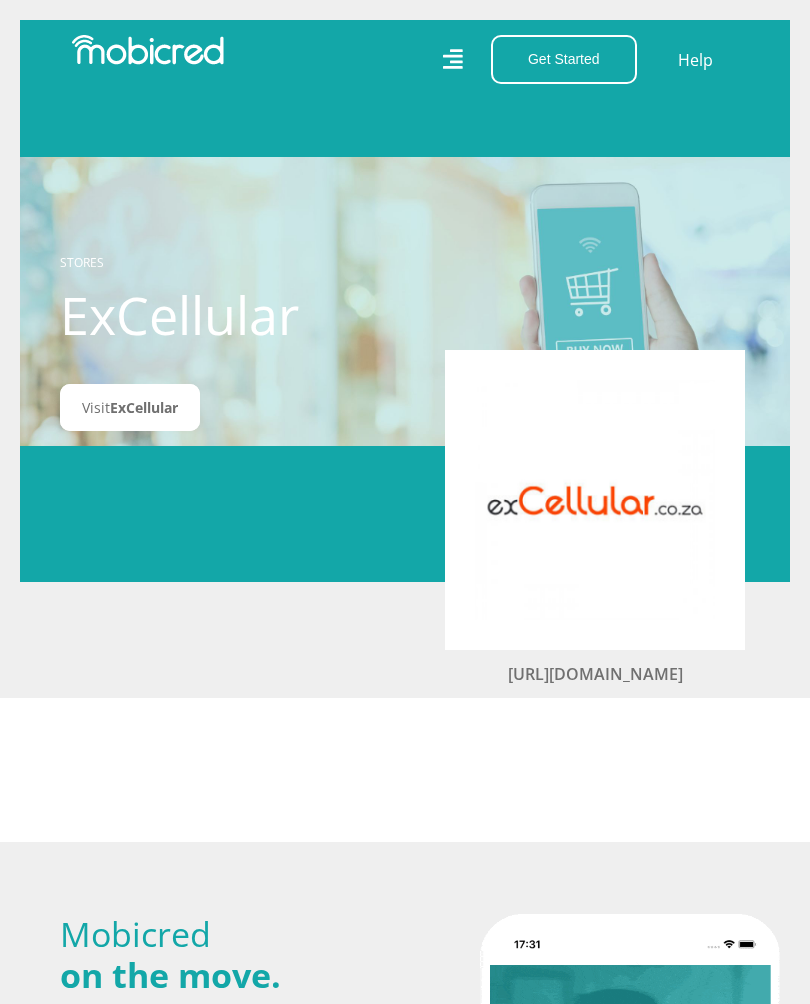 click on "ExCellular" at bounding box center [144, 407] 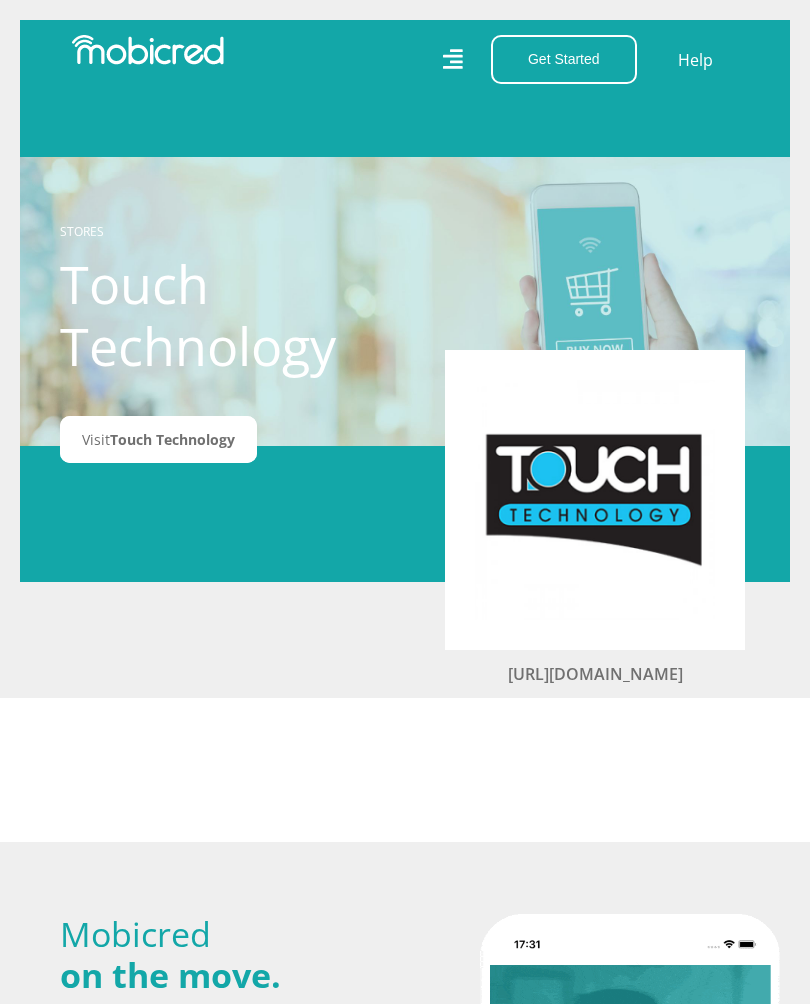 scroll, scrollTop: 0, scrollLeft: 0, axis: both 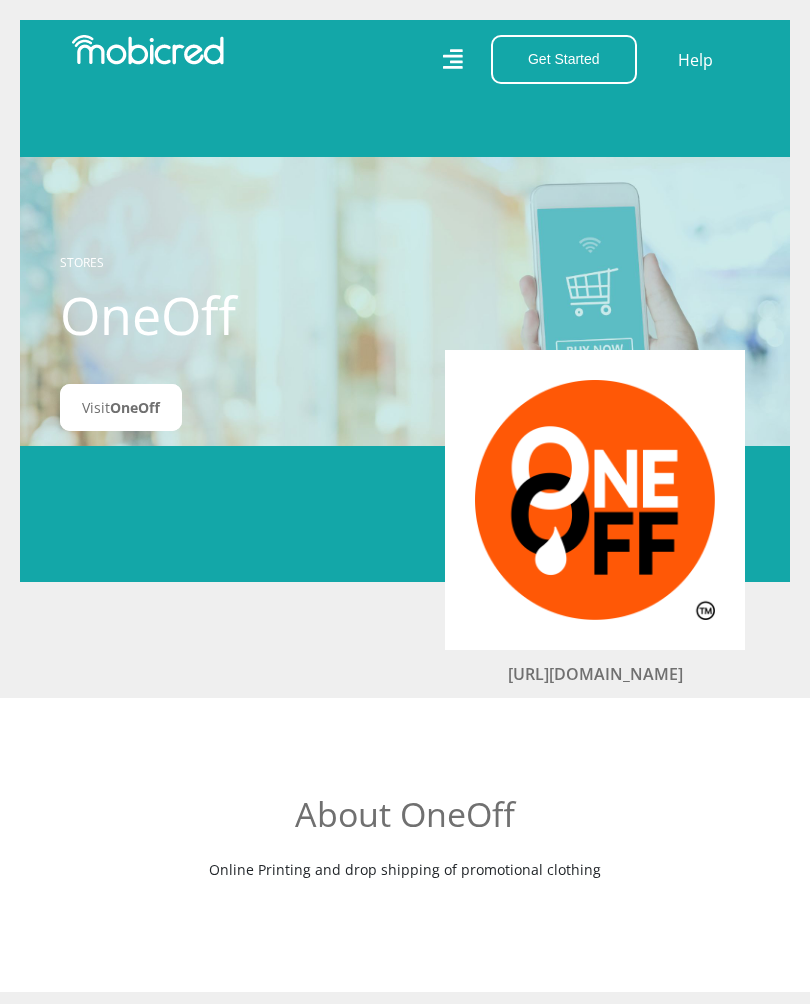 click on "Visit  OneOff" at bounding box center (121, 407) 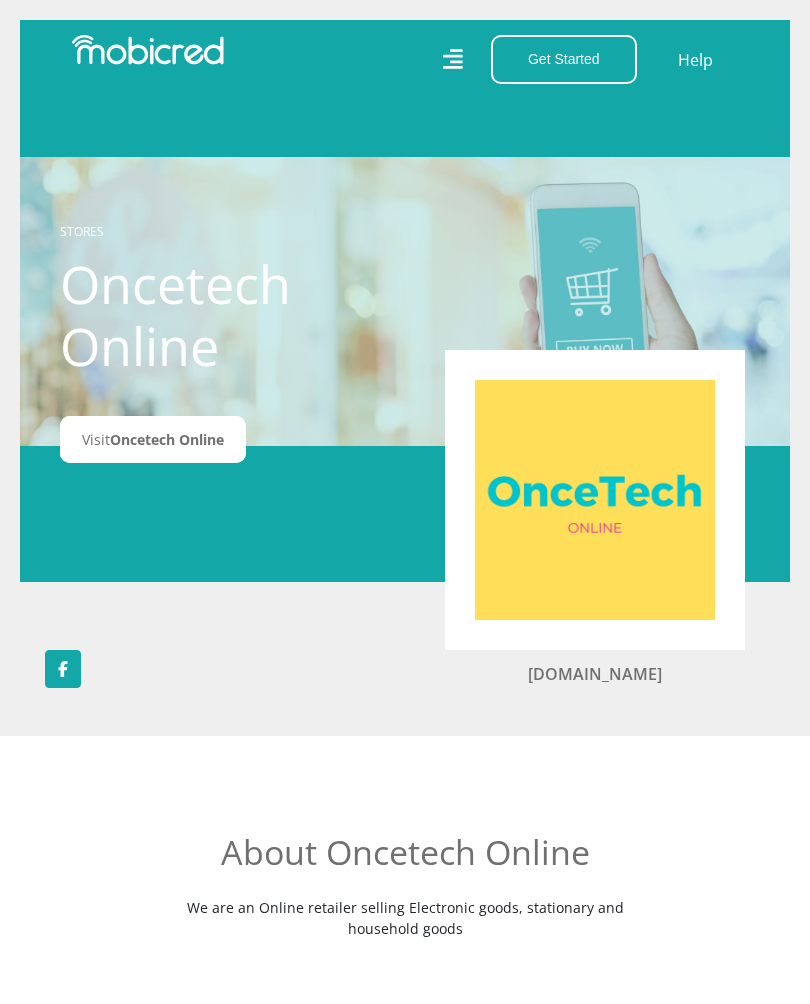 scroll, scrollTop: 0, scrollLeft: 0, axis: both 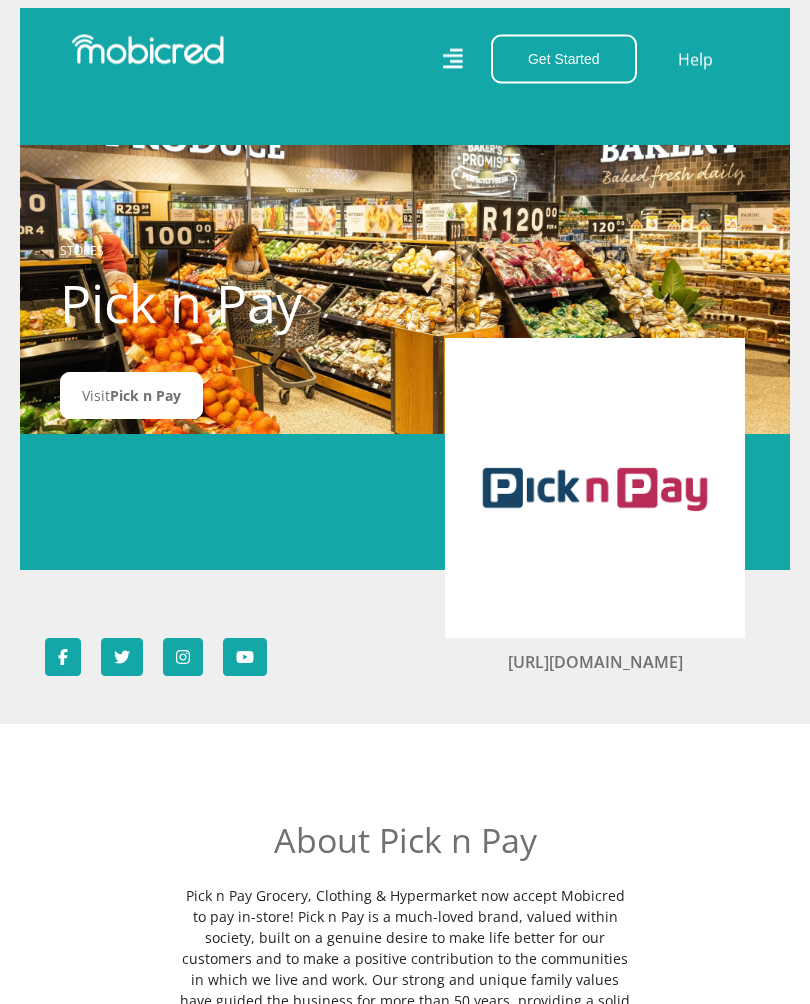click on "Pick n Pay" at bounding box center (145, 396) 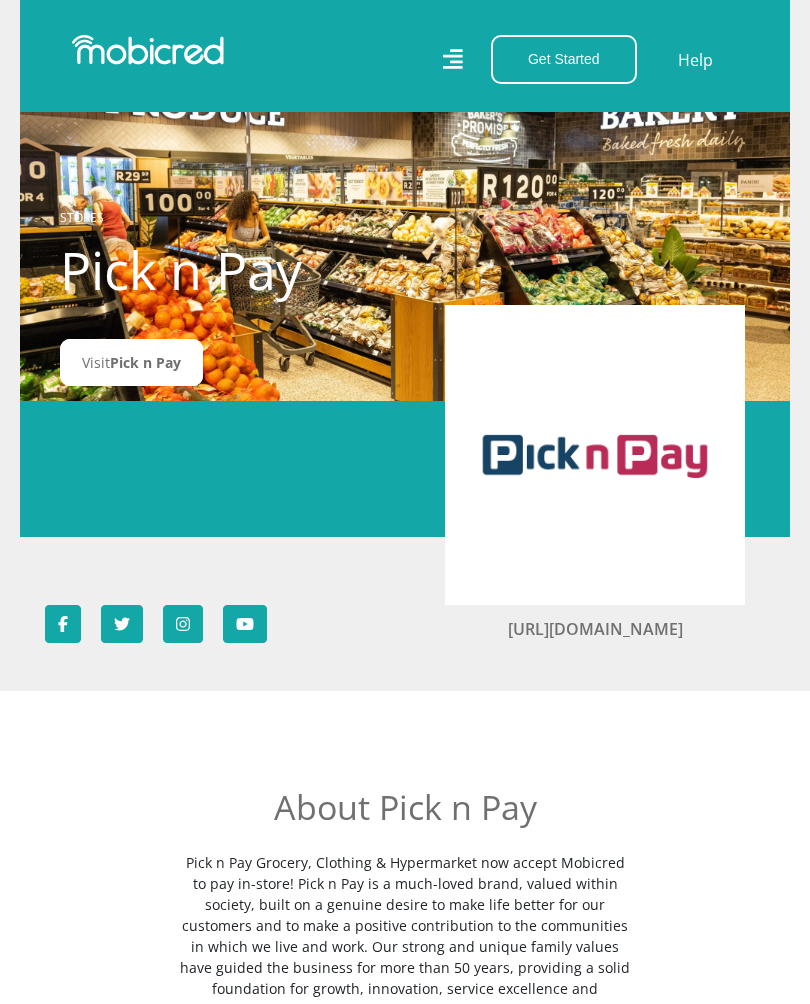 scroll, scrollTop: 0, scrollLeft: 0, axis: both 